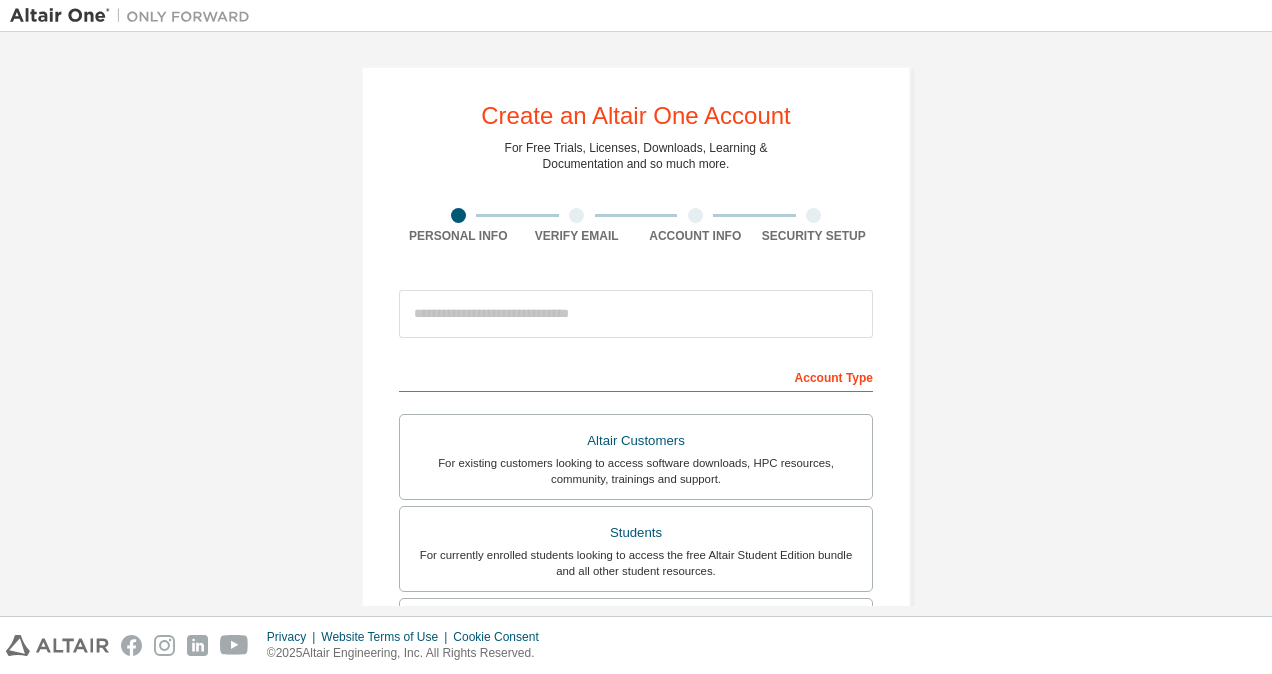 scroll, scrollTop: 0, scrollLeft: 0, axis: both 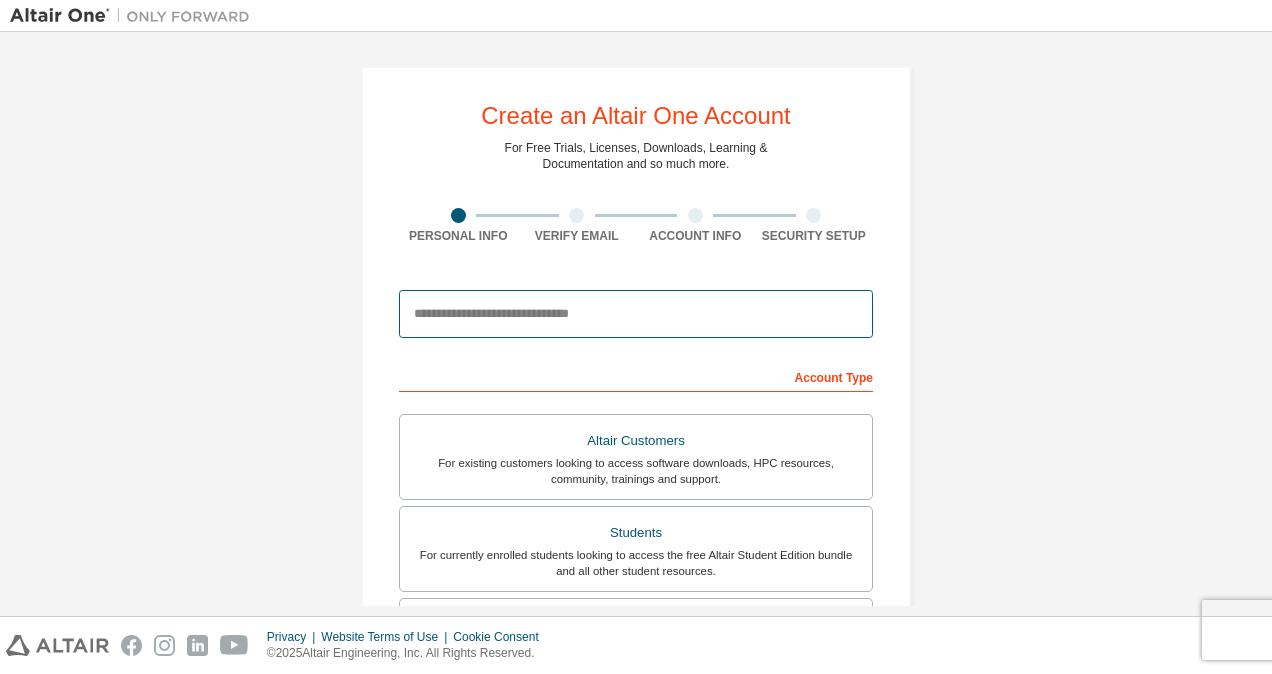 click at bounding box center [636, 314] 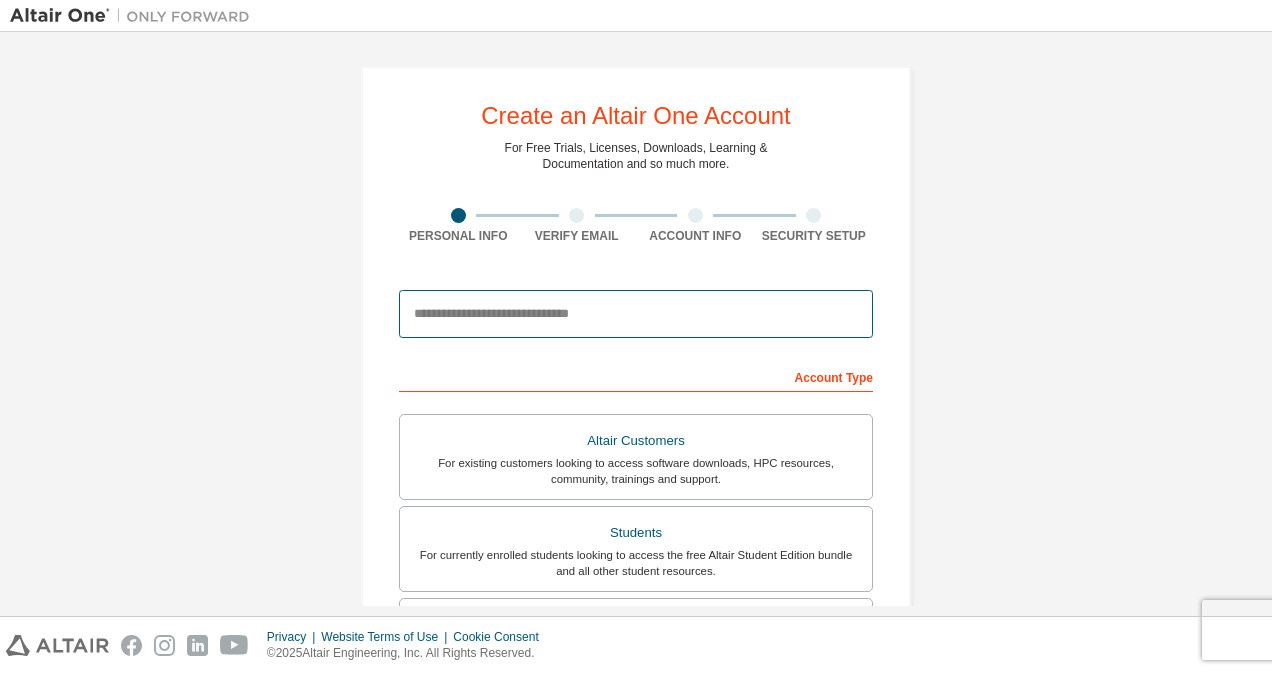 type on "**********" 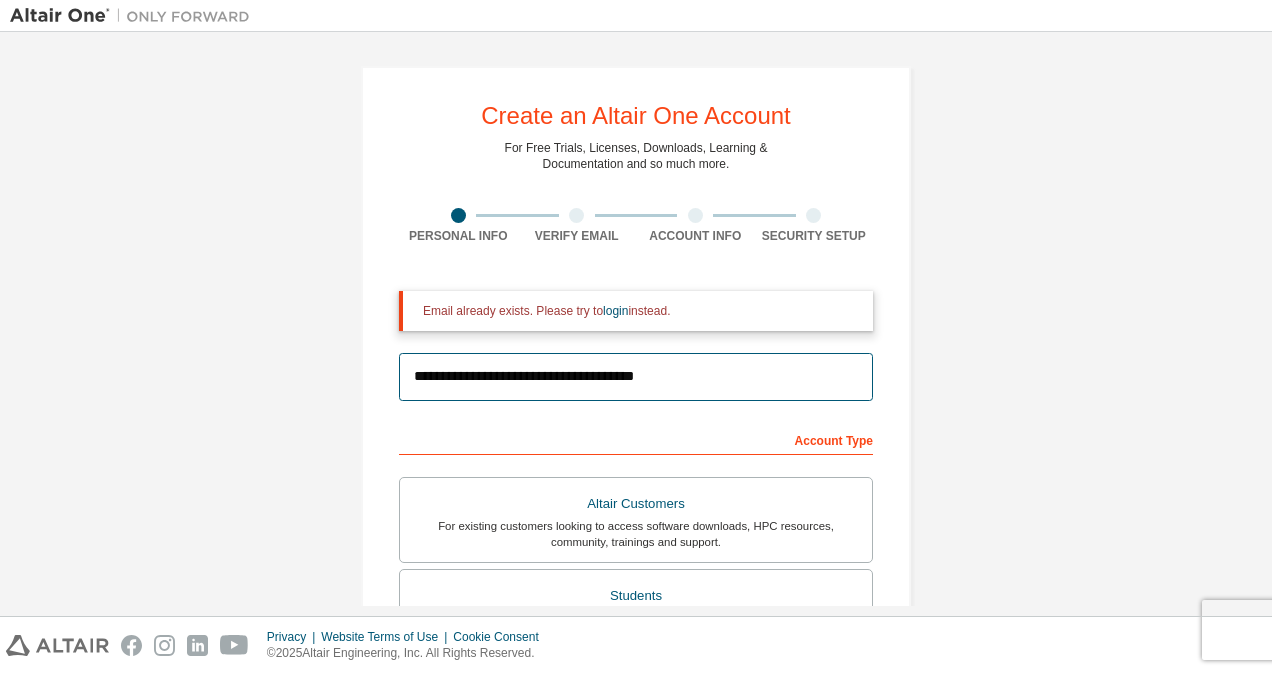click on "**********" at bounding box center [636, 377] 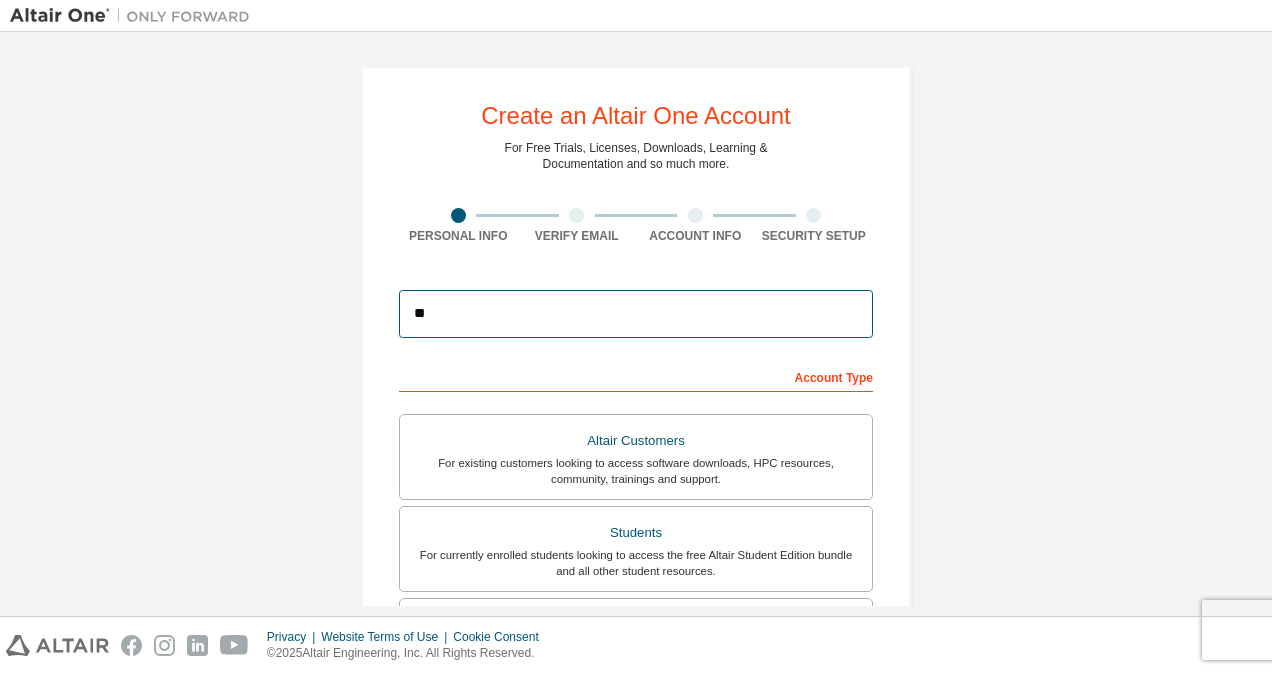 type on "*" 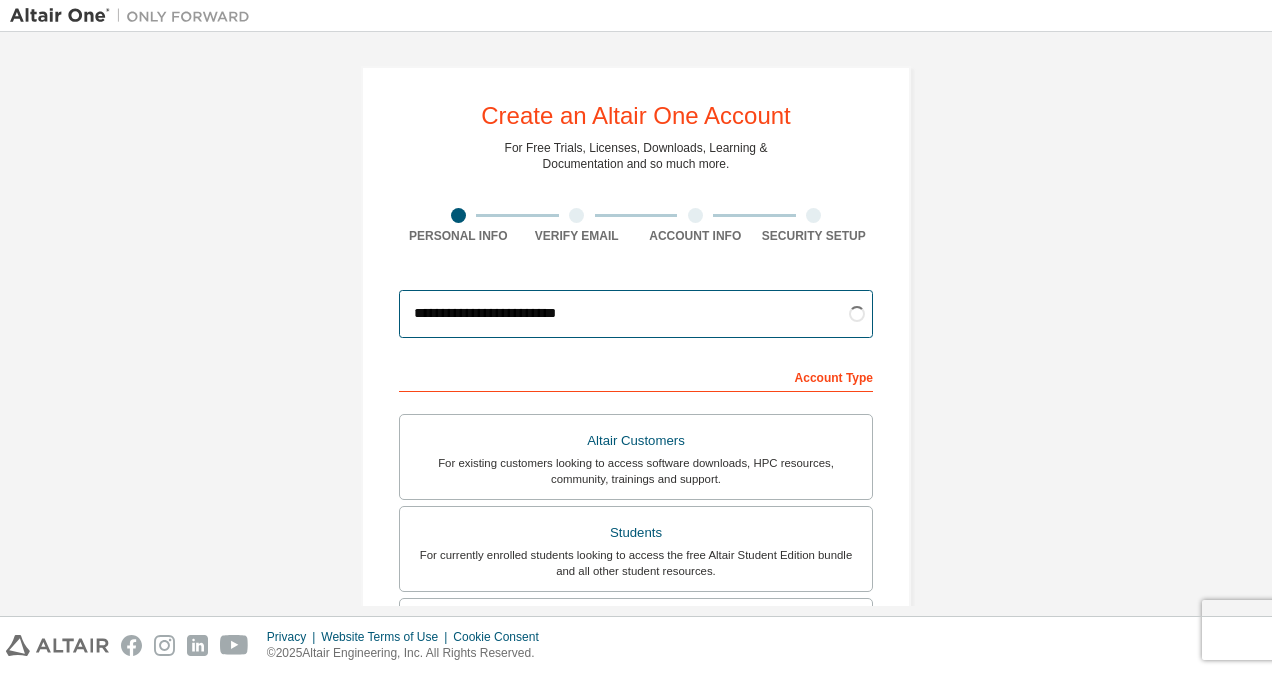 click on "**********" at bounding box center [636, 314] 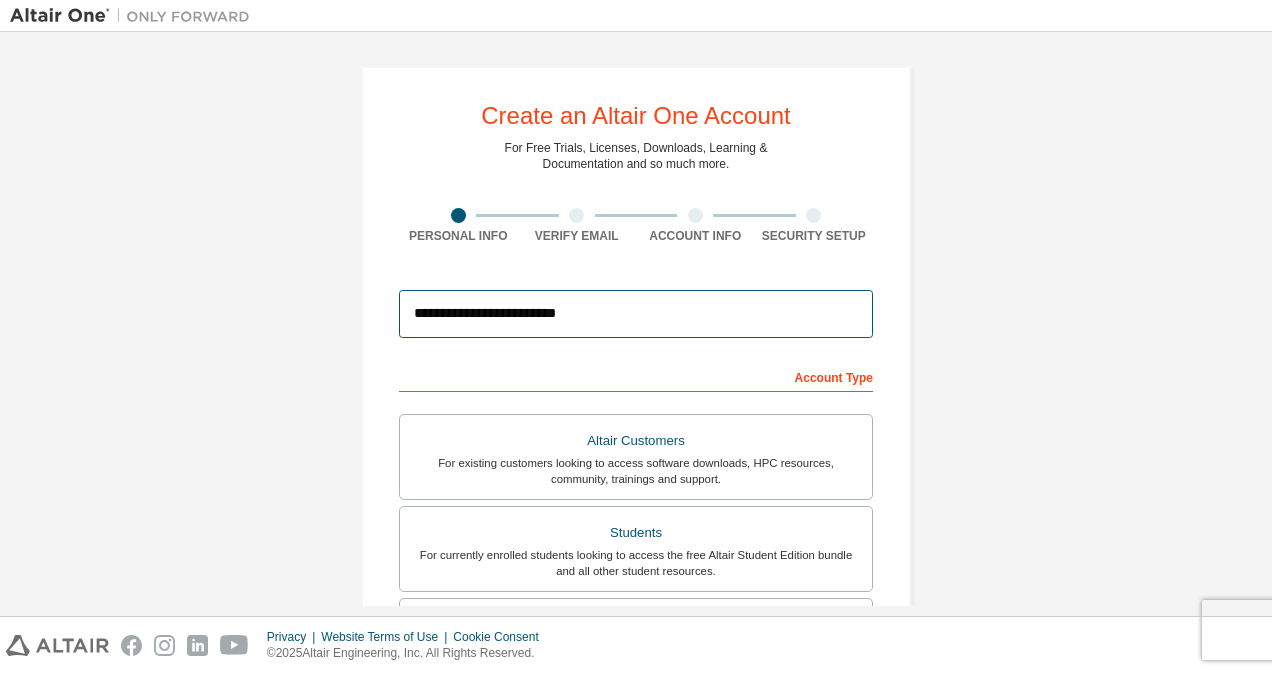 type on "**********" 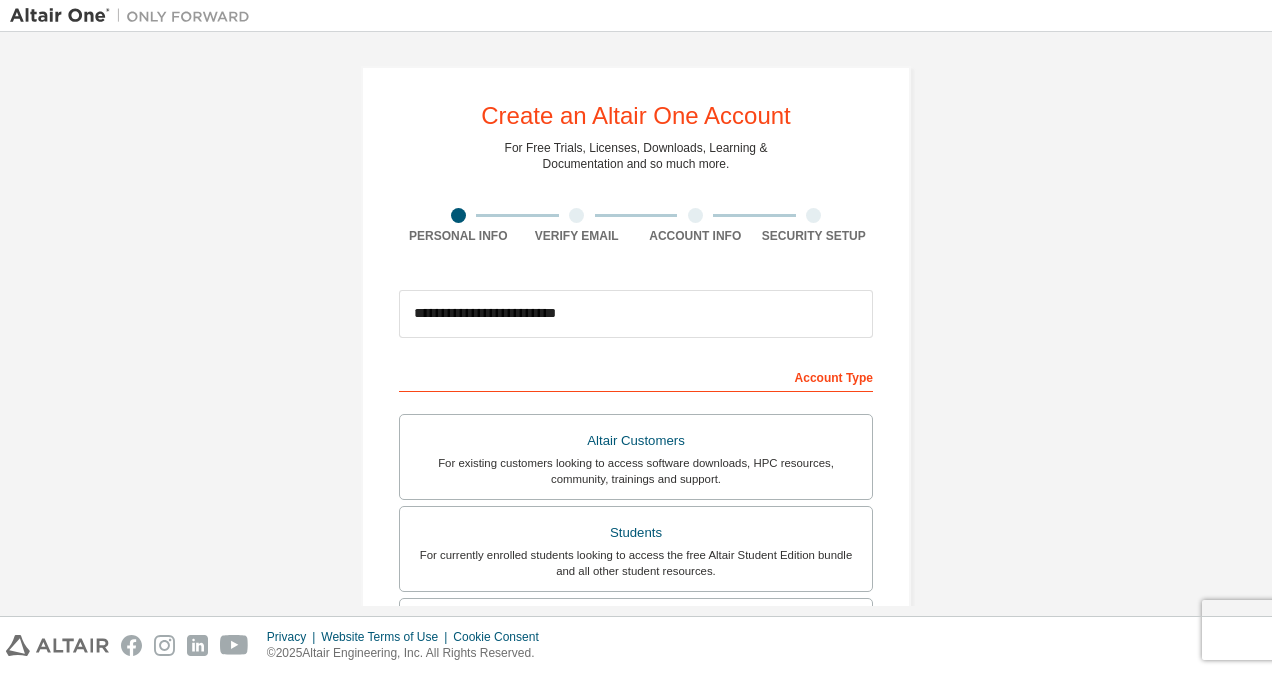 drag, startPoint x: 1254, startPoint y: 246, endPoint x: 1096, endPoint y: 138, distance: 191.38443 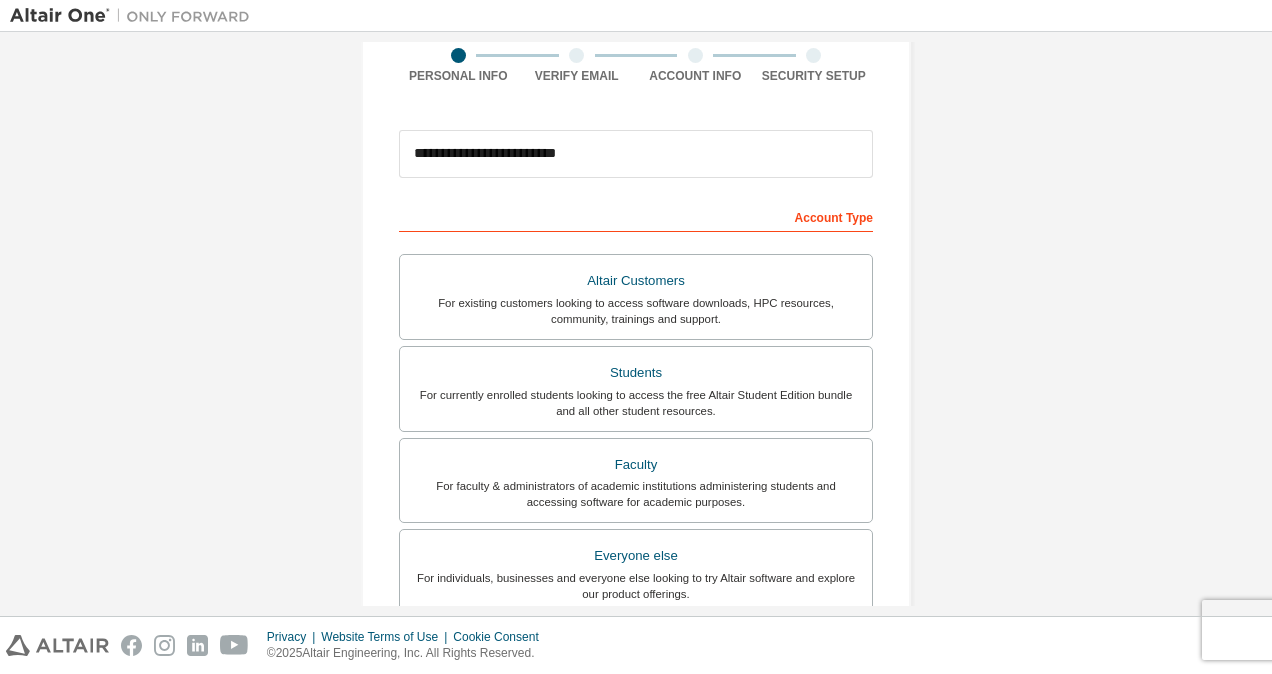 scroll, scrollTop: 160, scrollLeft: 0, axis: vertical 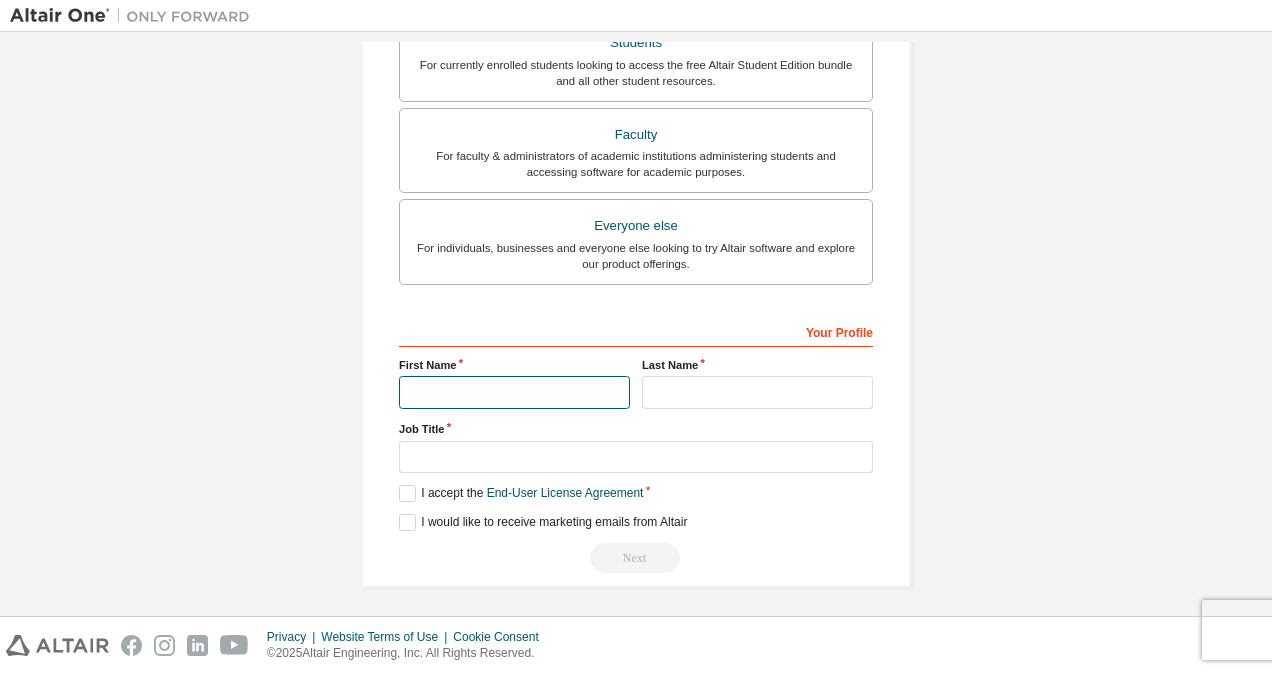 click at bounding box center (514, 392) 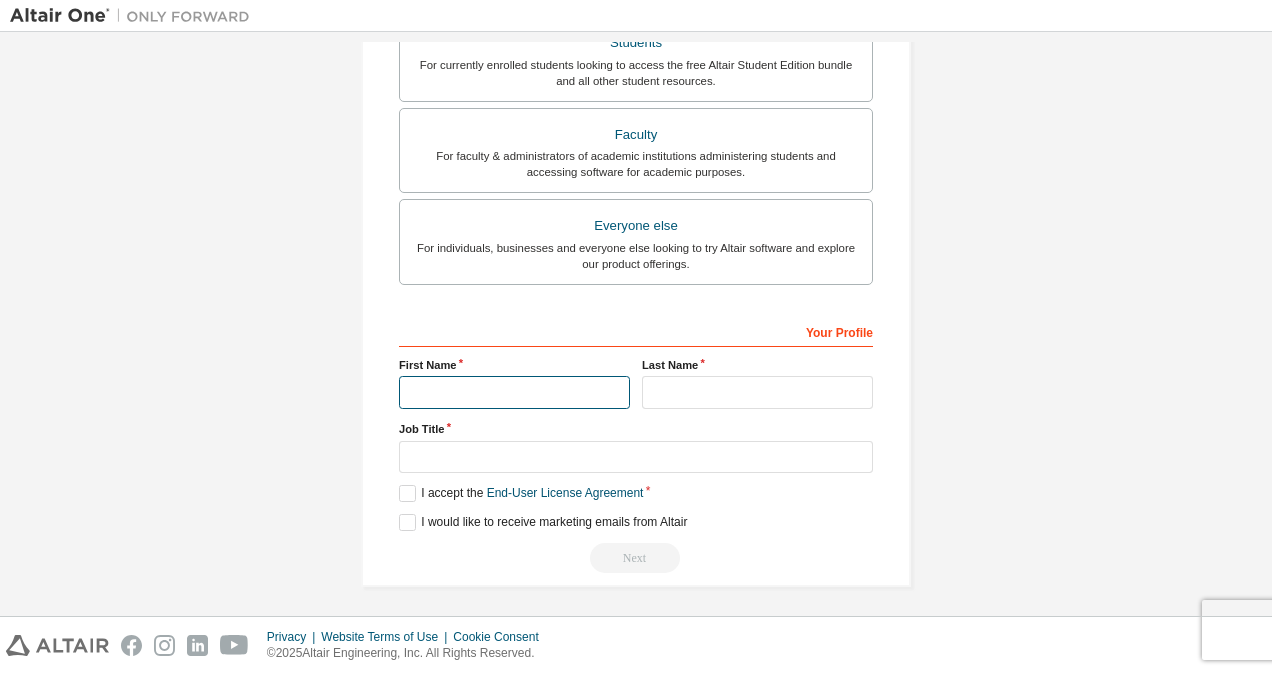 type on "******" 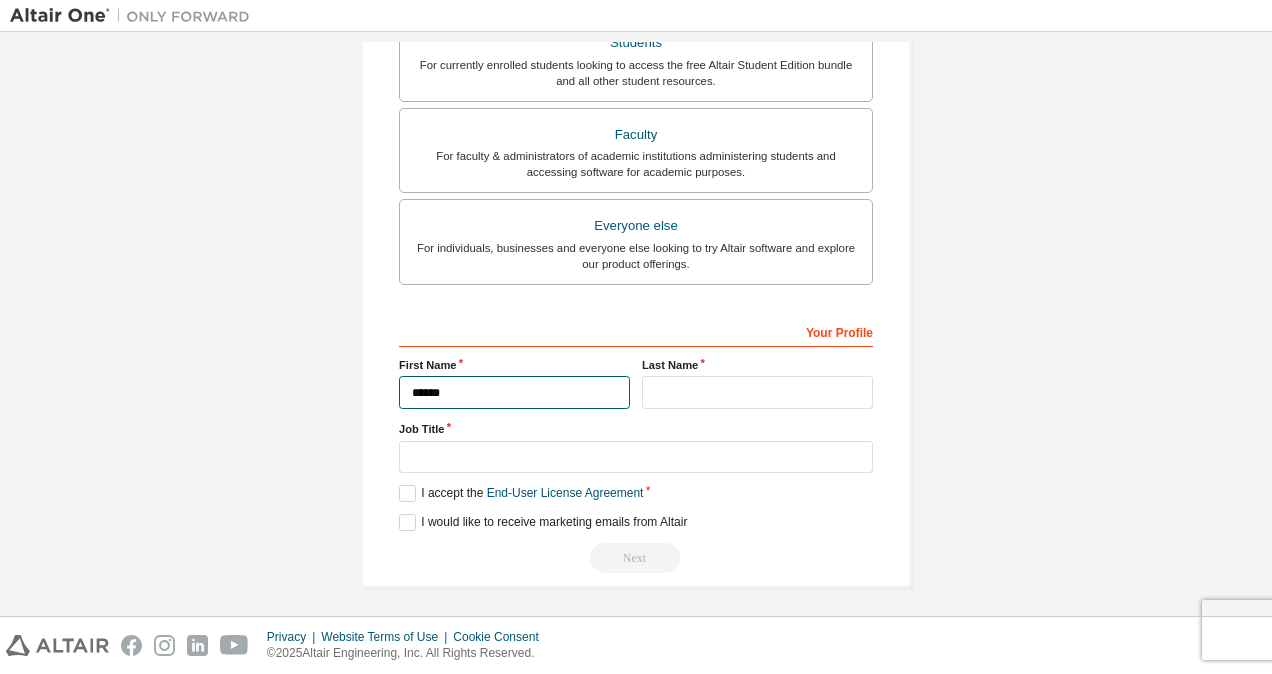 type on "******" 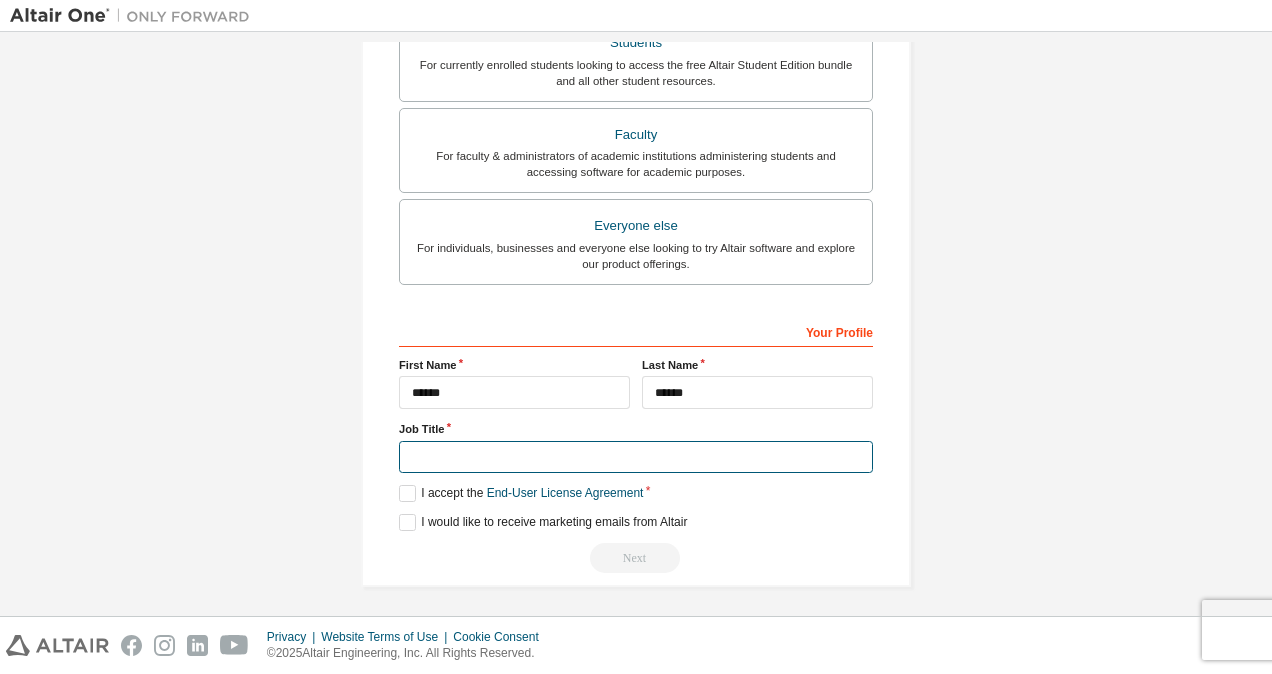 click at bounding box center [636, 457] 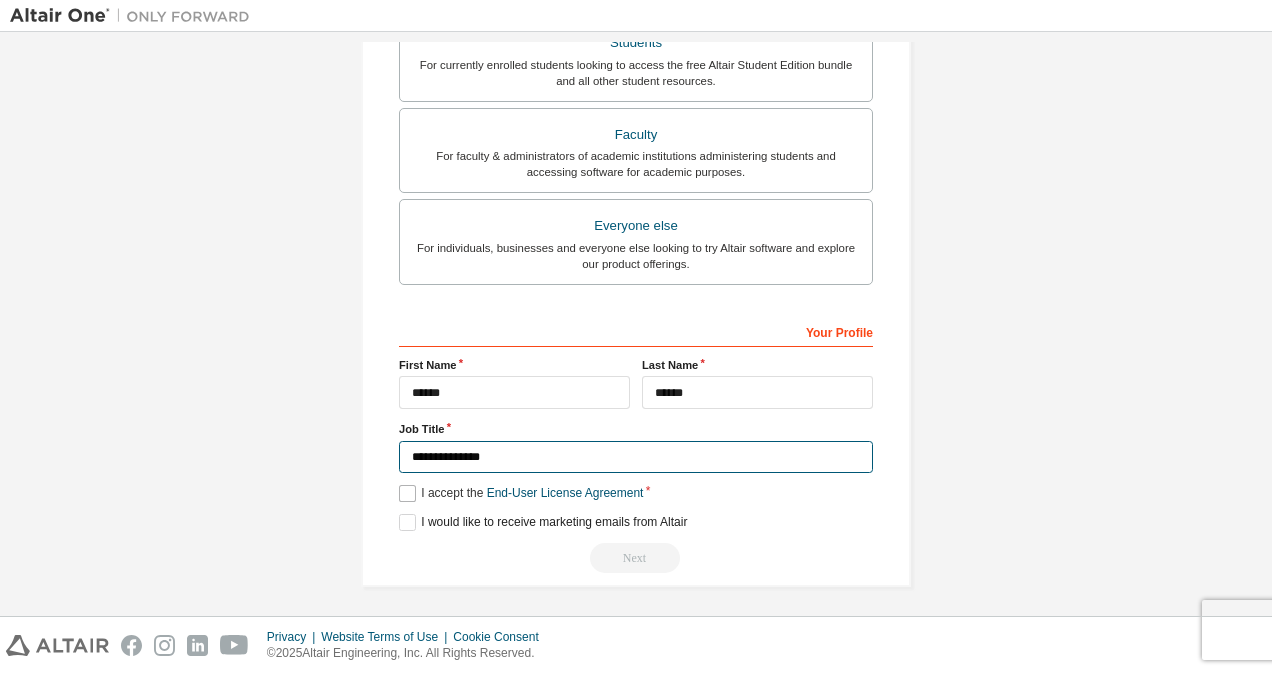type on "**********" 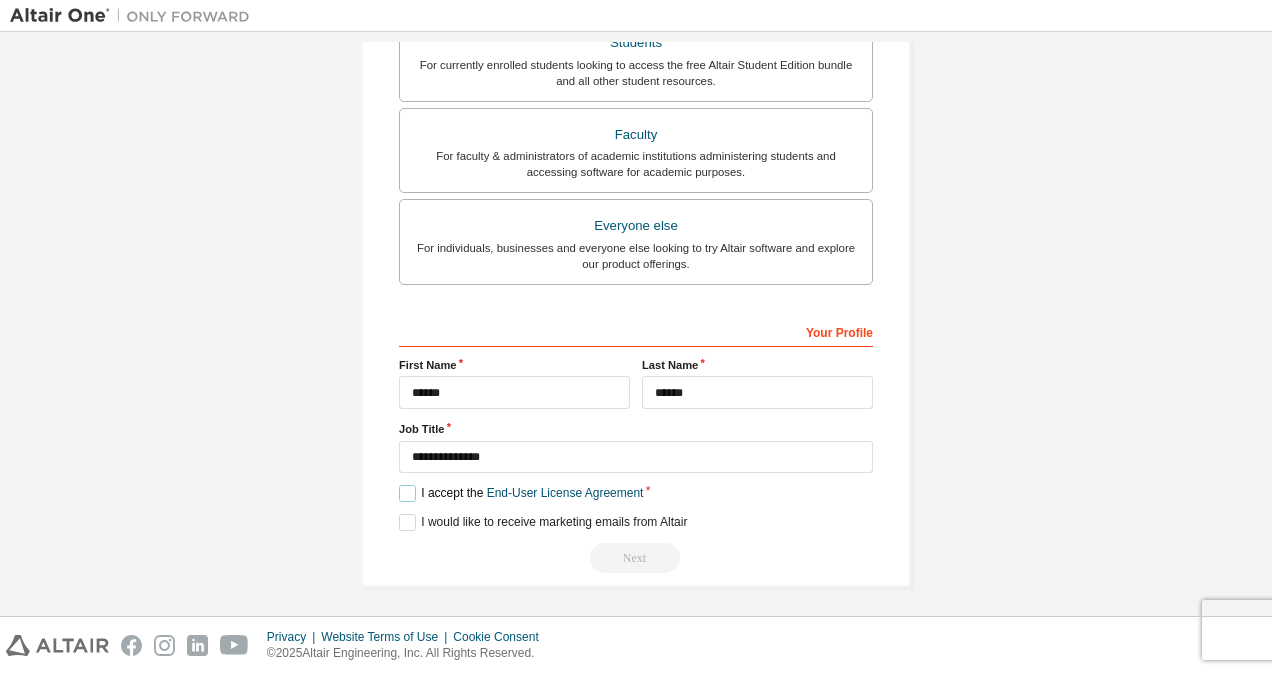 click on "I accept the    End-User License Agreement" at bounding box center (521, 493) 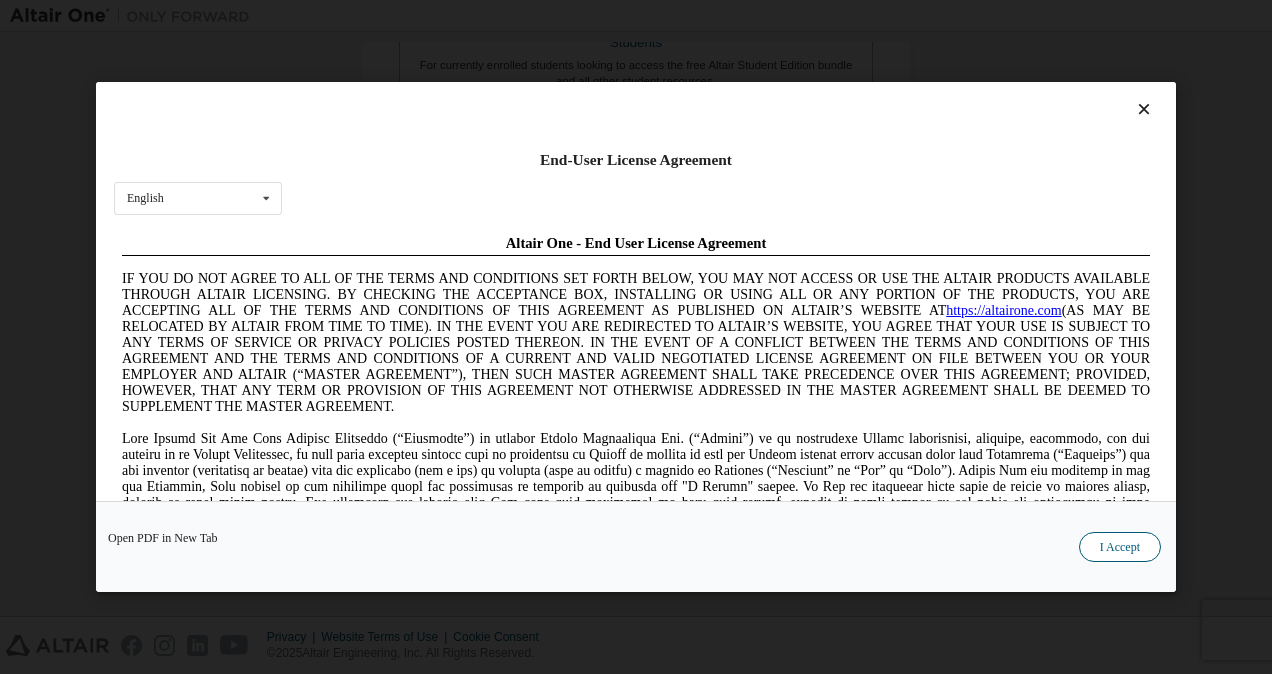 scroll, scrollTop: 0, scrollLeft: 0, axis: both 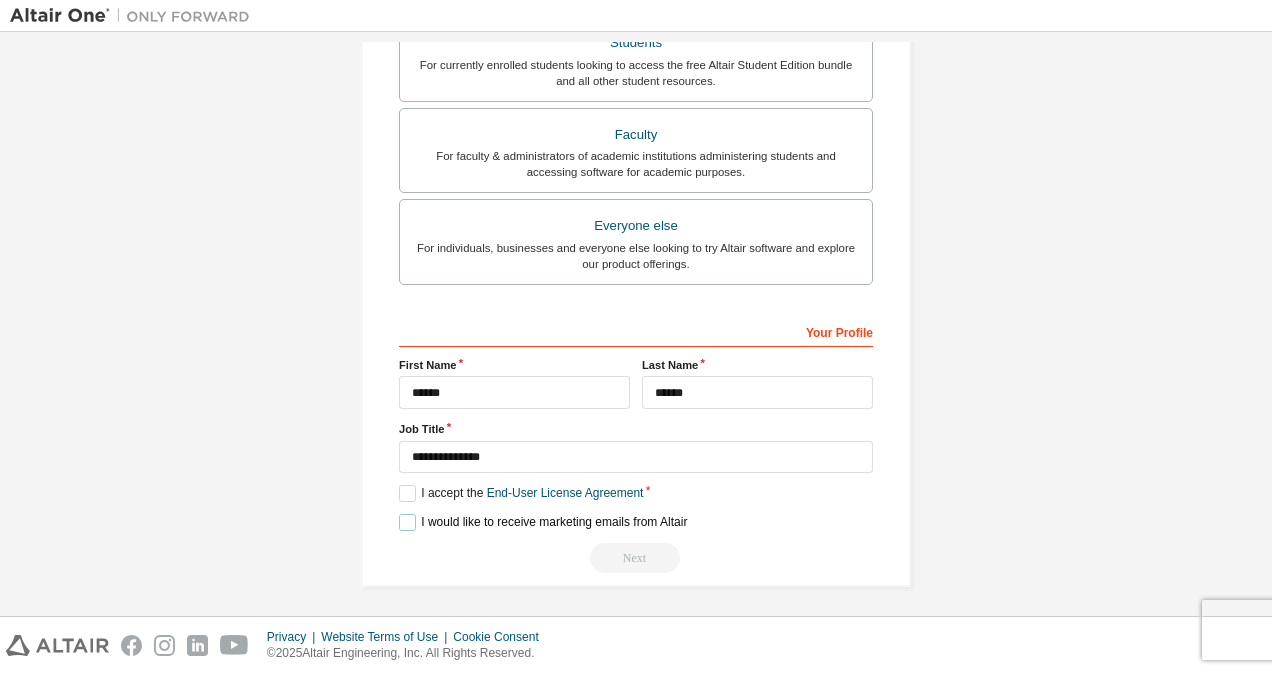 click on "I would like to receive marketing emails from Altair" at bounding box center (543, 522) 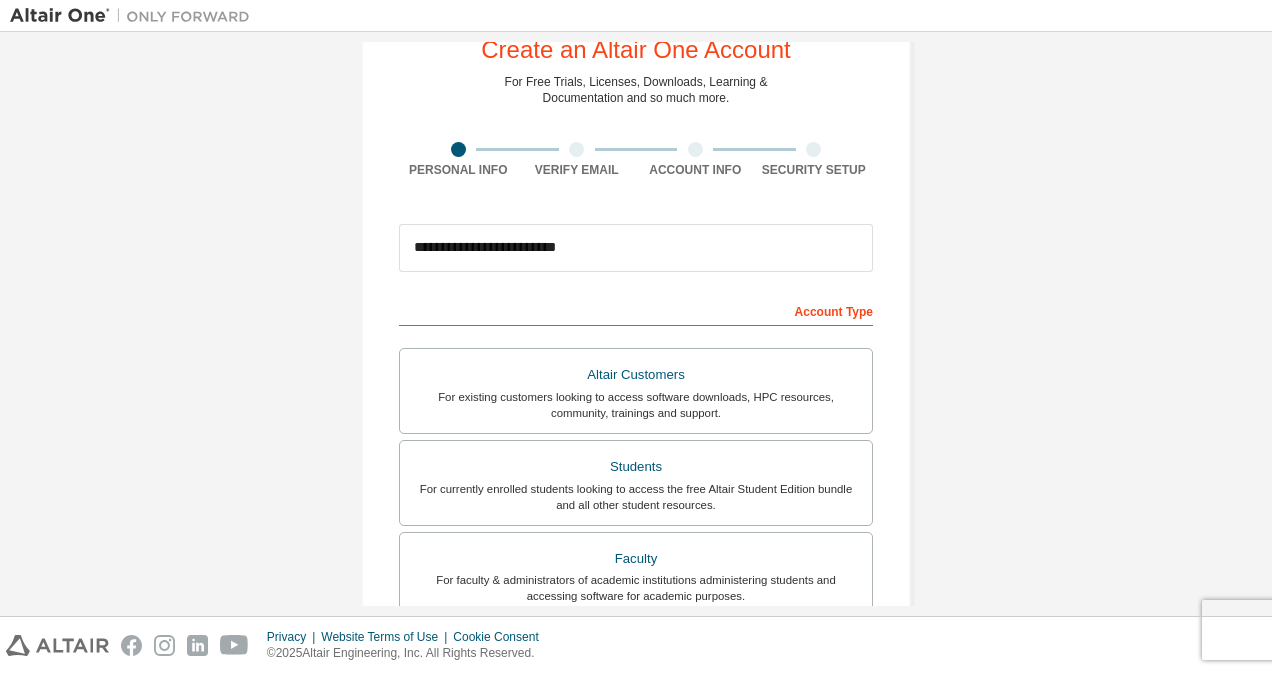 scroll, scrollTop: 66, scrollLeft: 0, axis: vertical 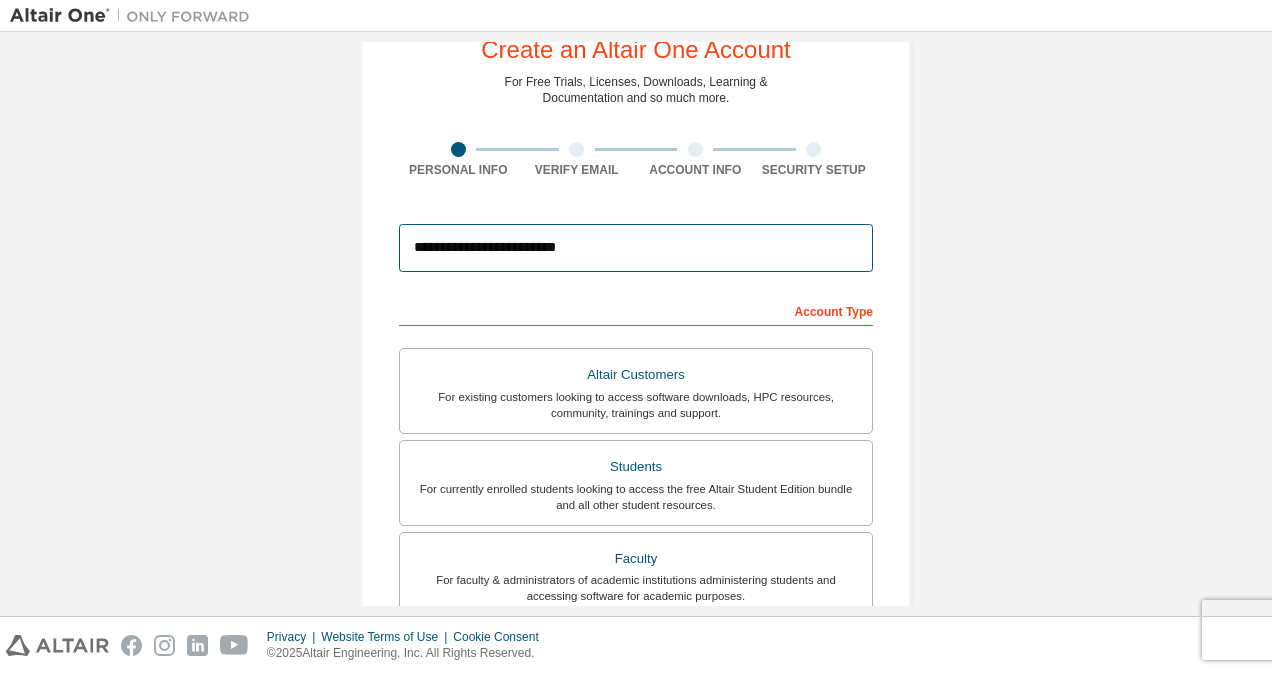 click on "**********" at bounding box center (636, 248) 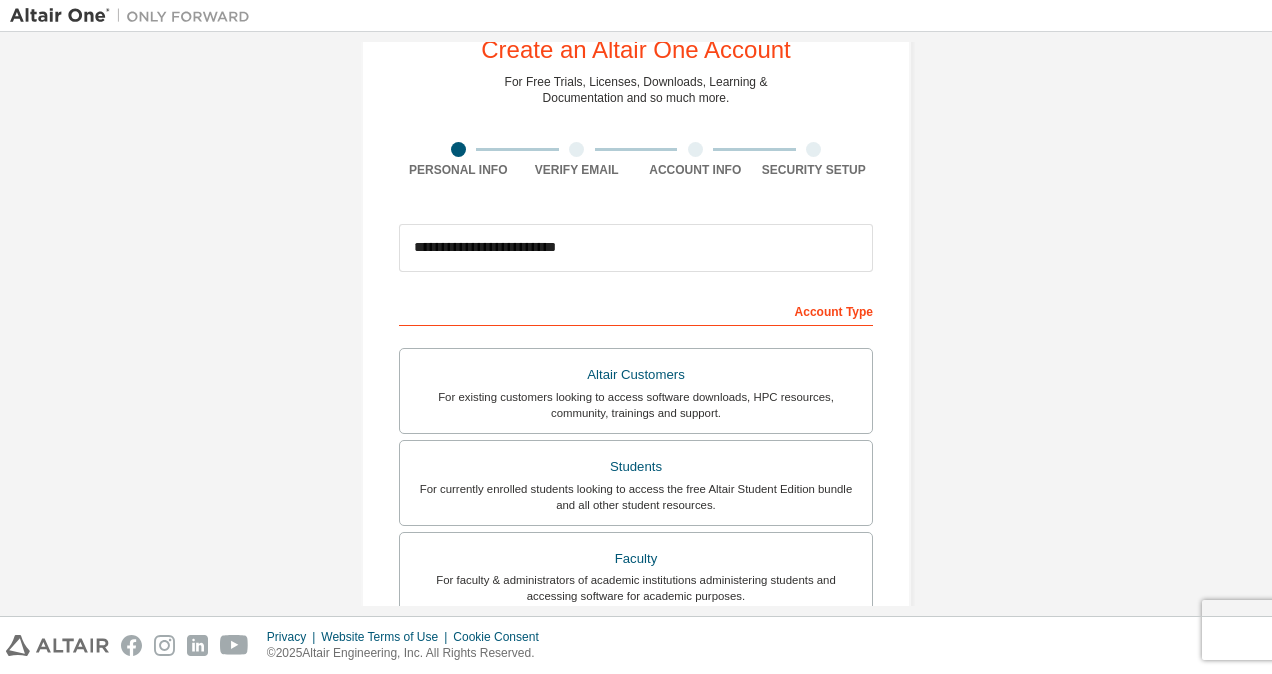 click on "**********" at bounding box center [636, 505] 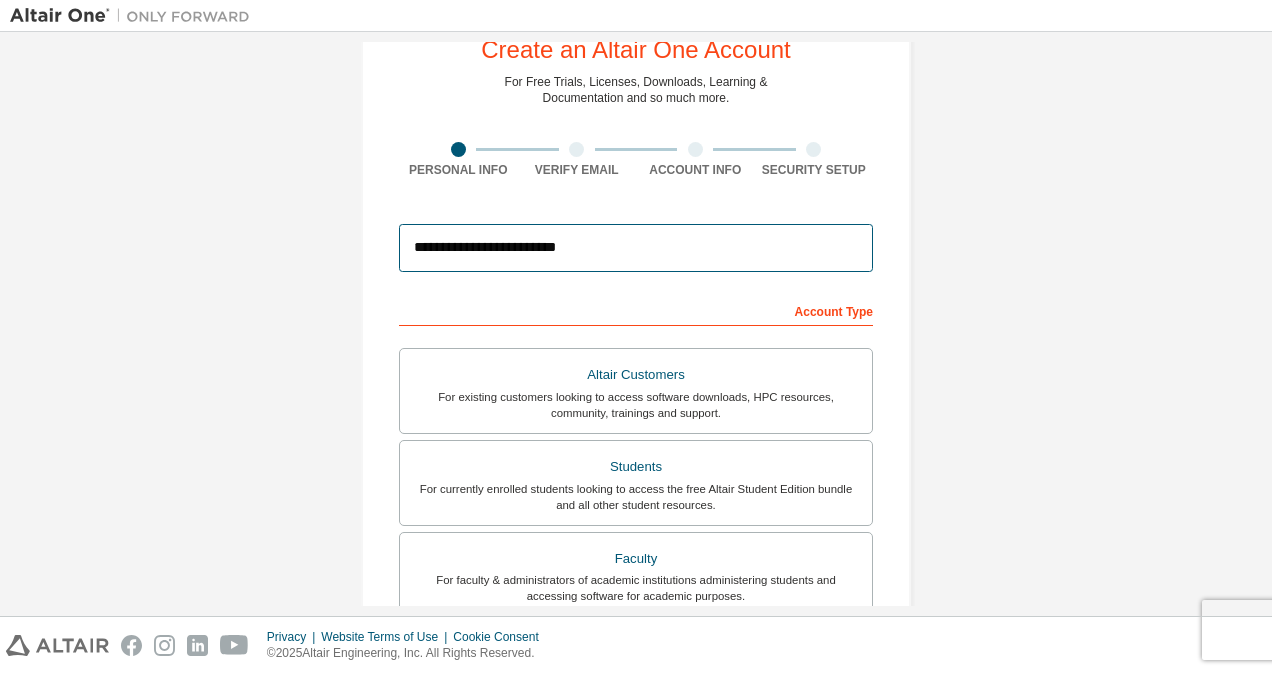 click on "**********" at bounding box center [636, 248] 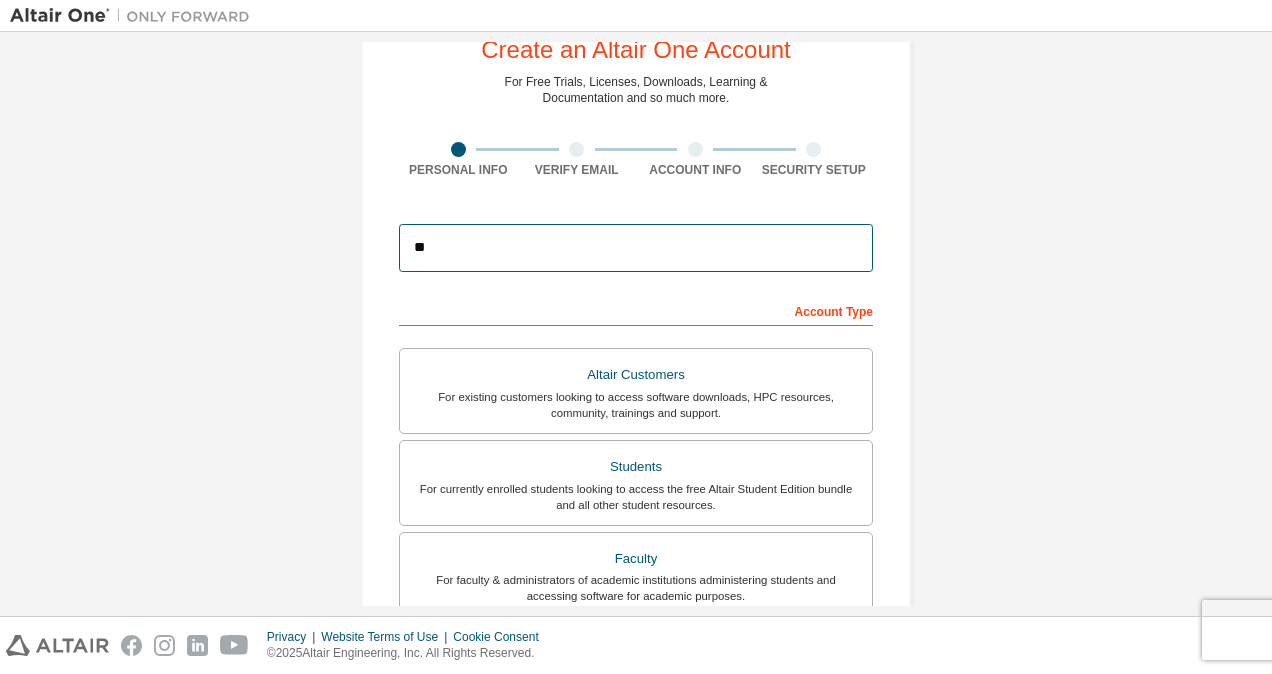 type on "**********" 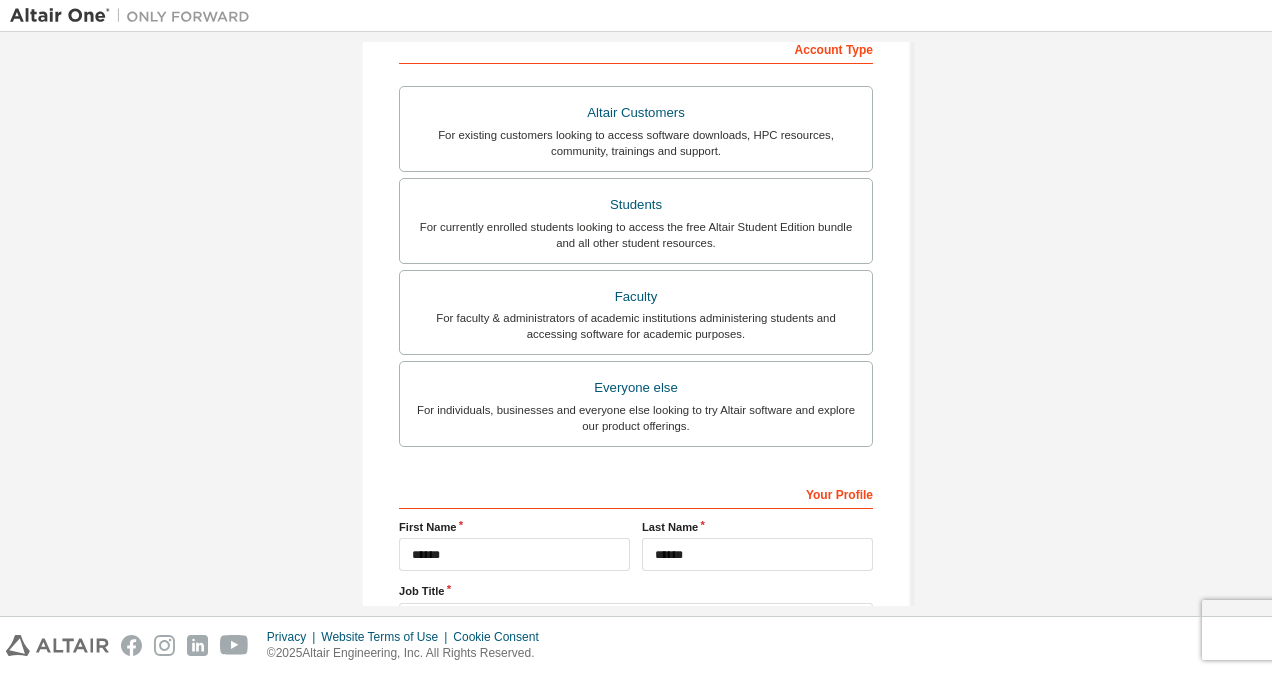 scroll, scrollTop: 333, scrollLeft: 0, axis: vertical 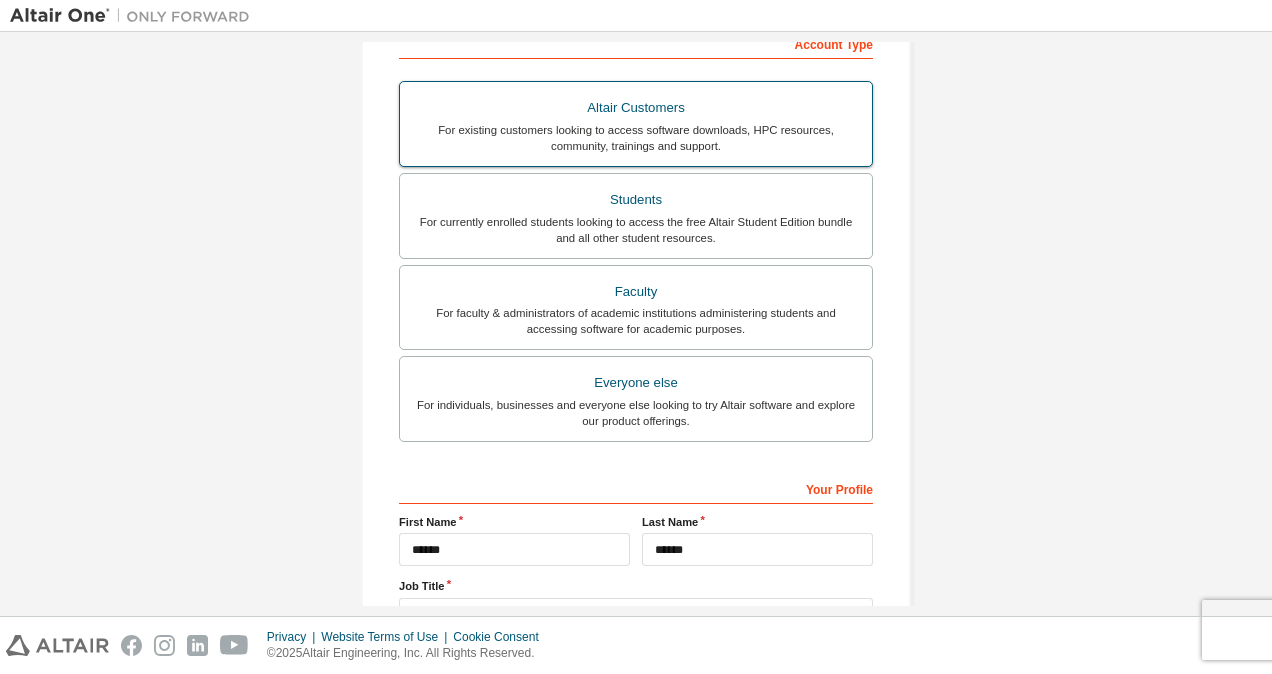 click on "For existing customers looking to access software downloads, HPC resources, community, trainings and support." at bounding box center (636, 138) 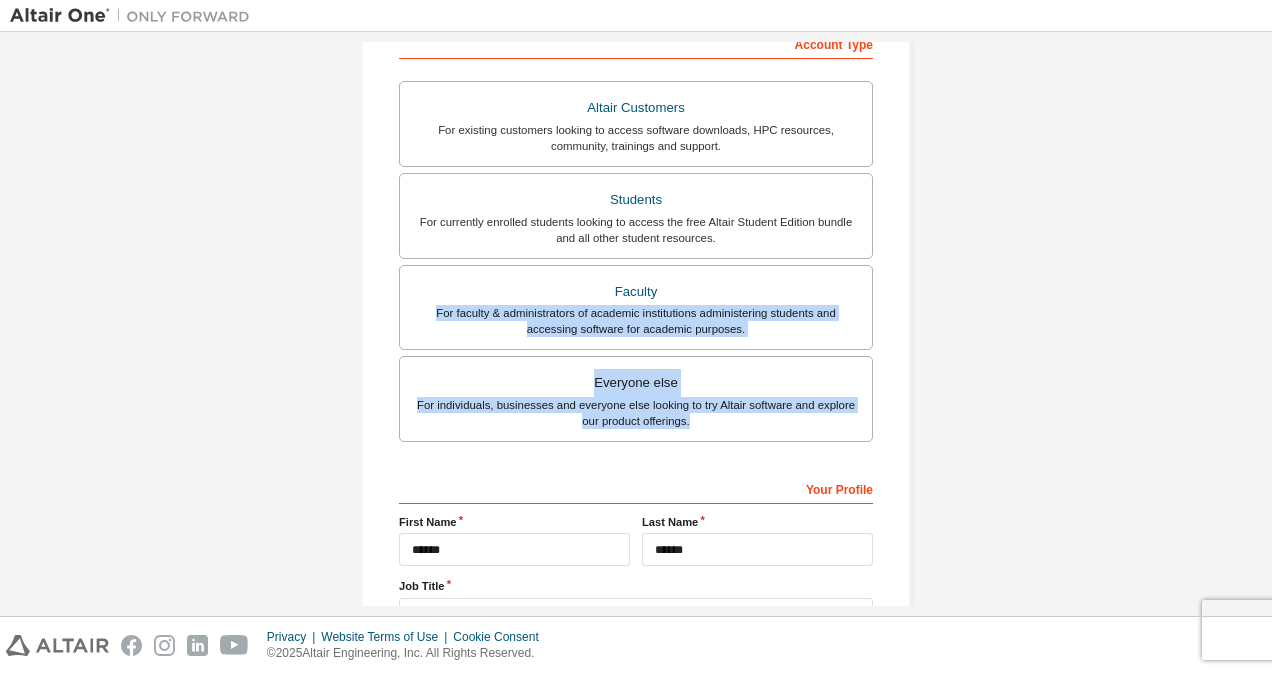 drag, startPoint x: 1262, startPoint y: 294, endPoint x: 1250, endPoint y: 431, distance: 137.52454 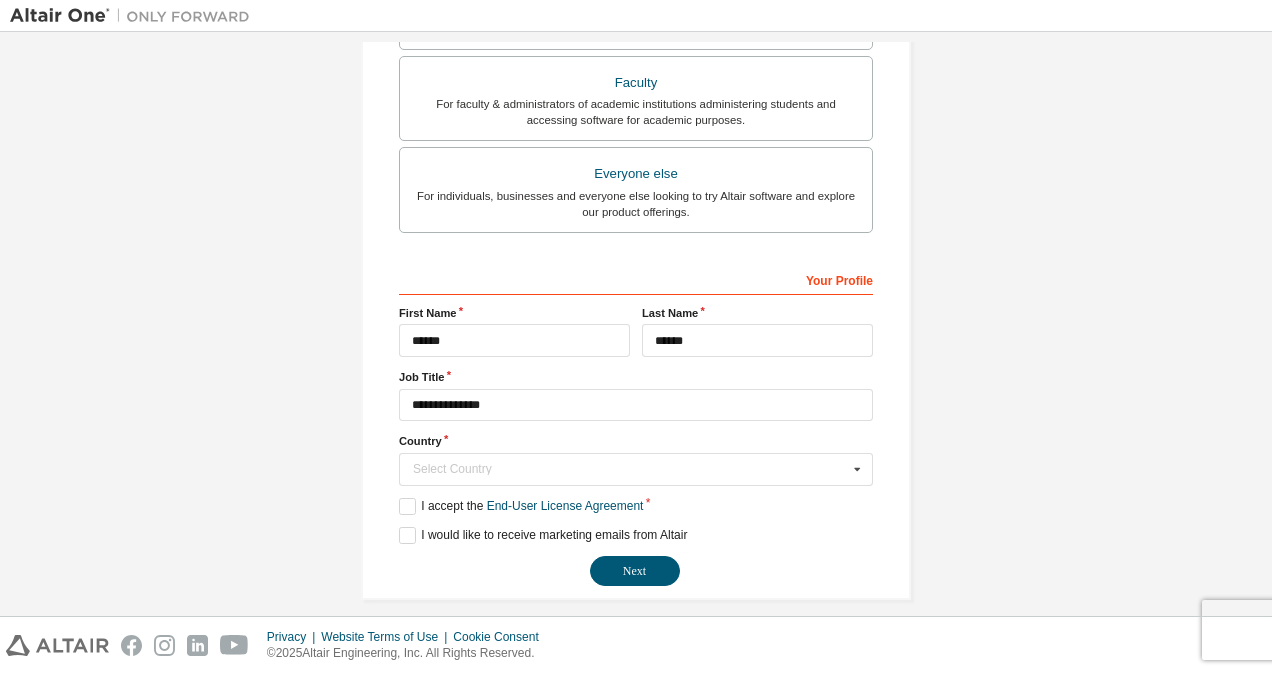 scroll, scrollTop: 554, scrollLeft: 0, axis: vertical 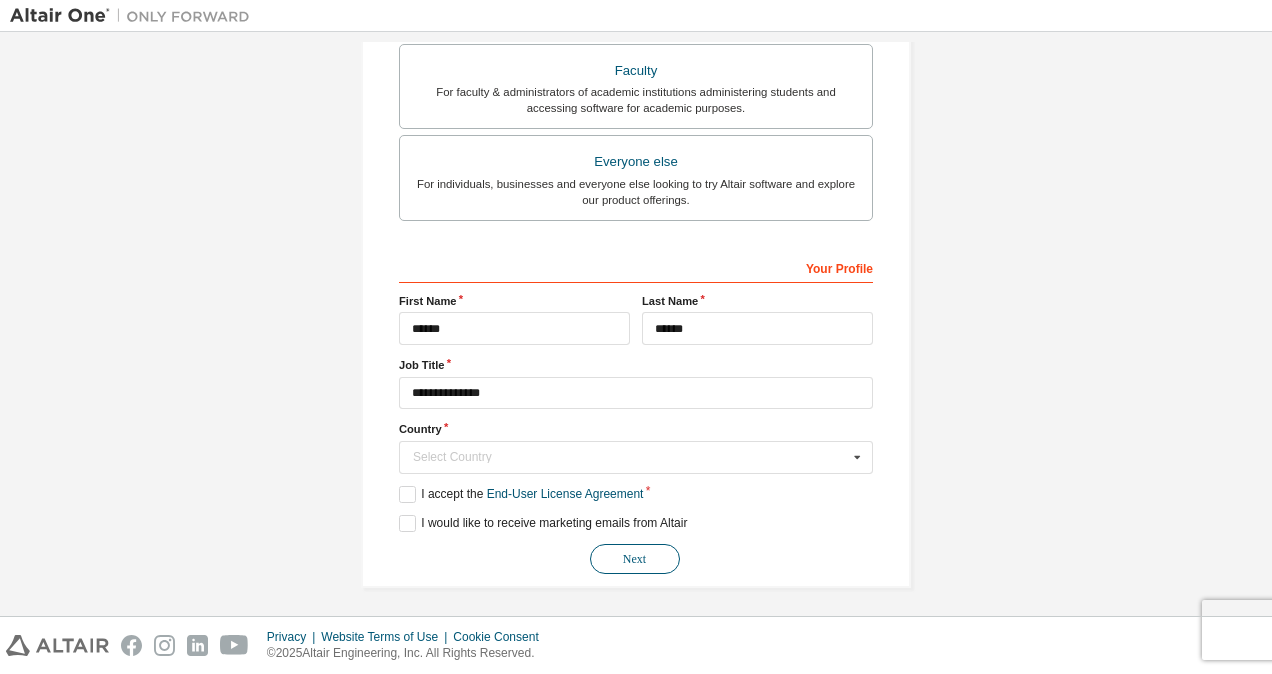 click on "Next" at bounding box center (635, 559) 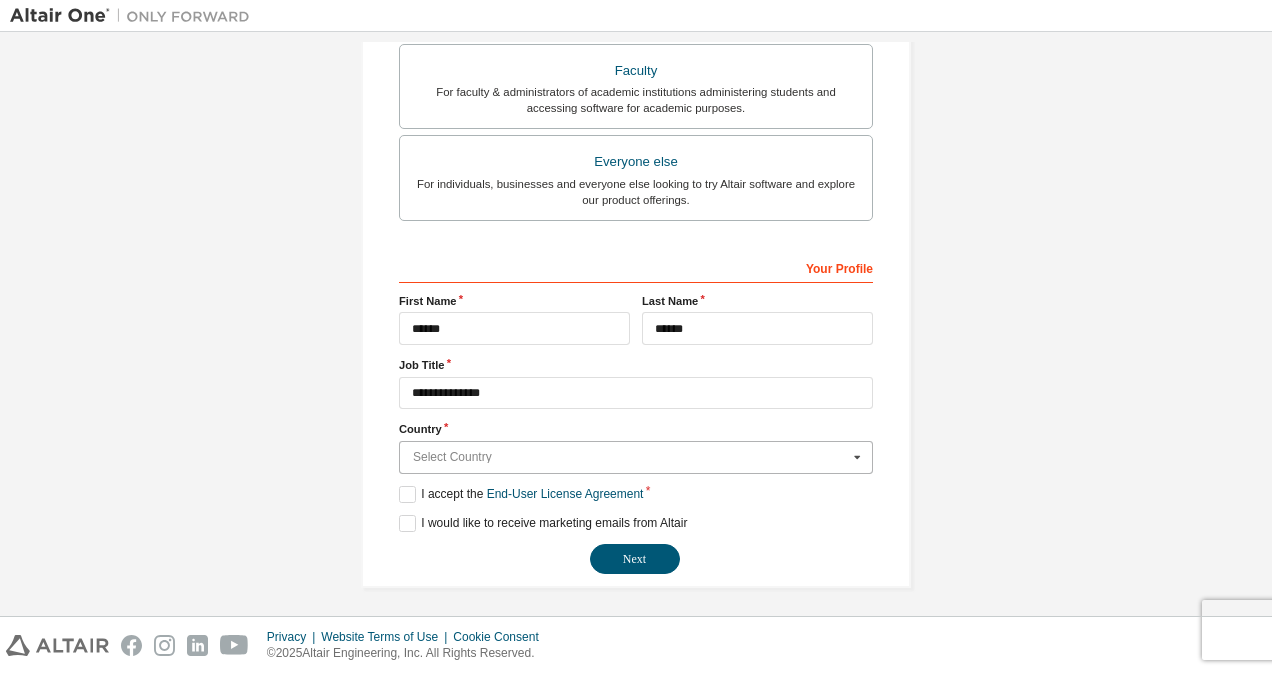 click at bounding box center (637, 457) 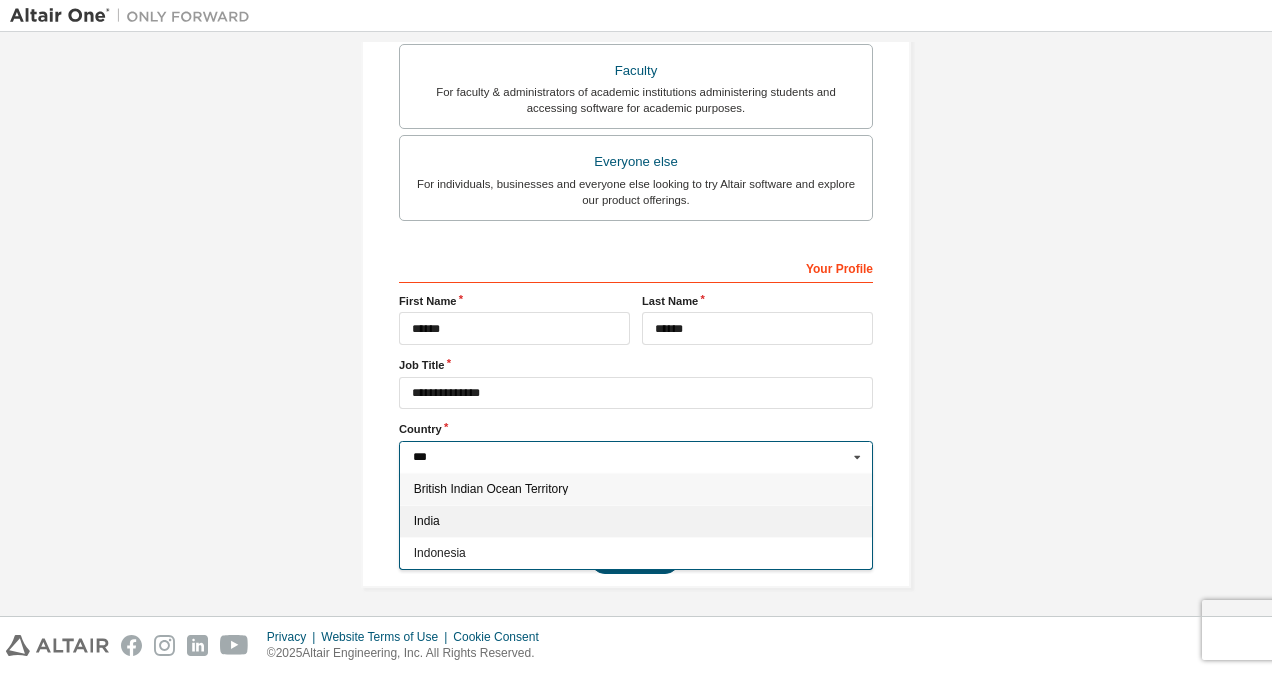 type on "***" 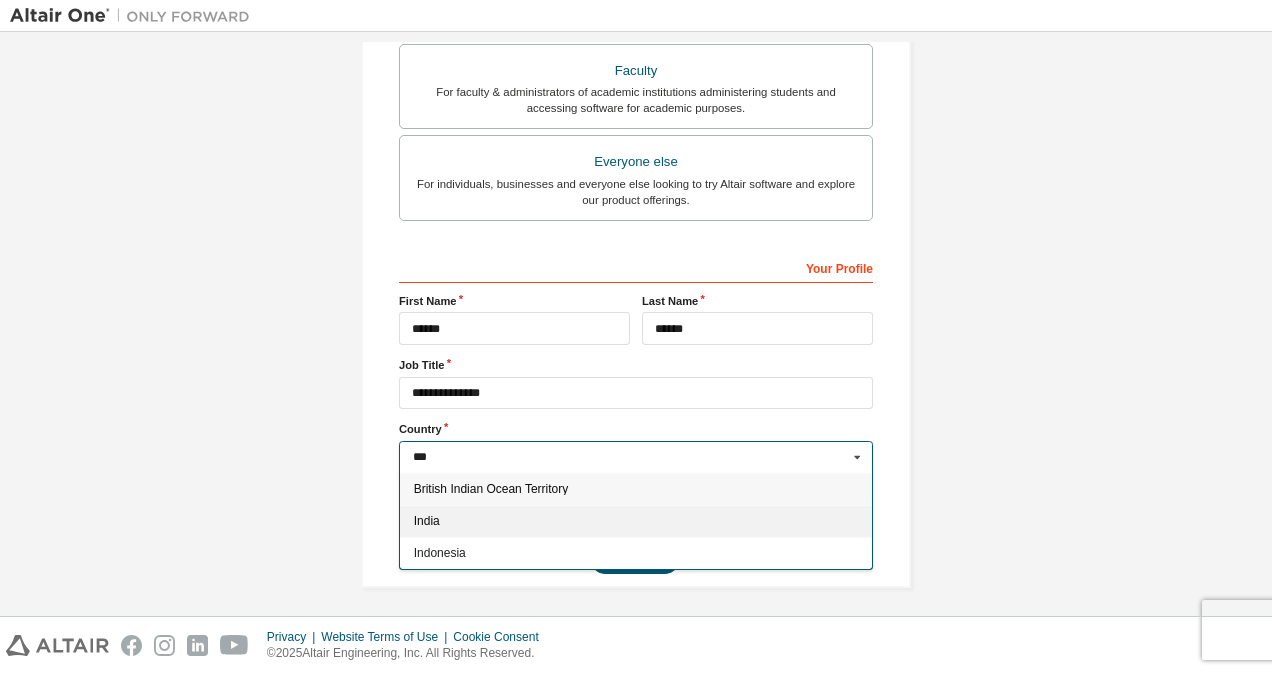 click on "India" at bounding box center [636, 521] 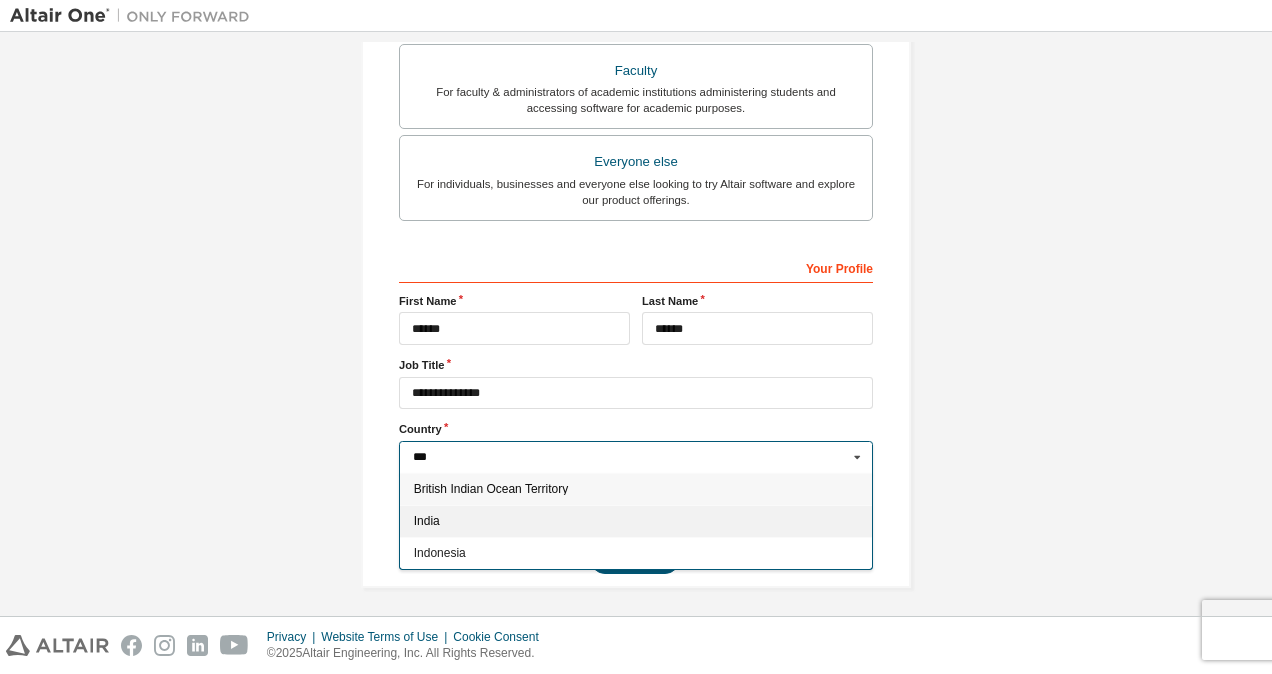 type on "***" 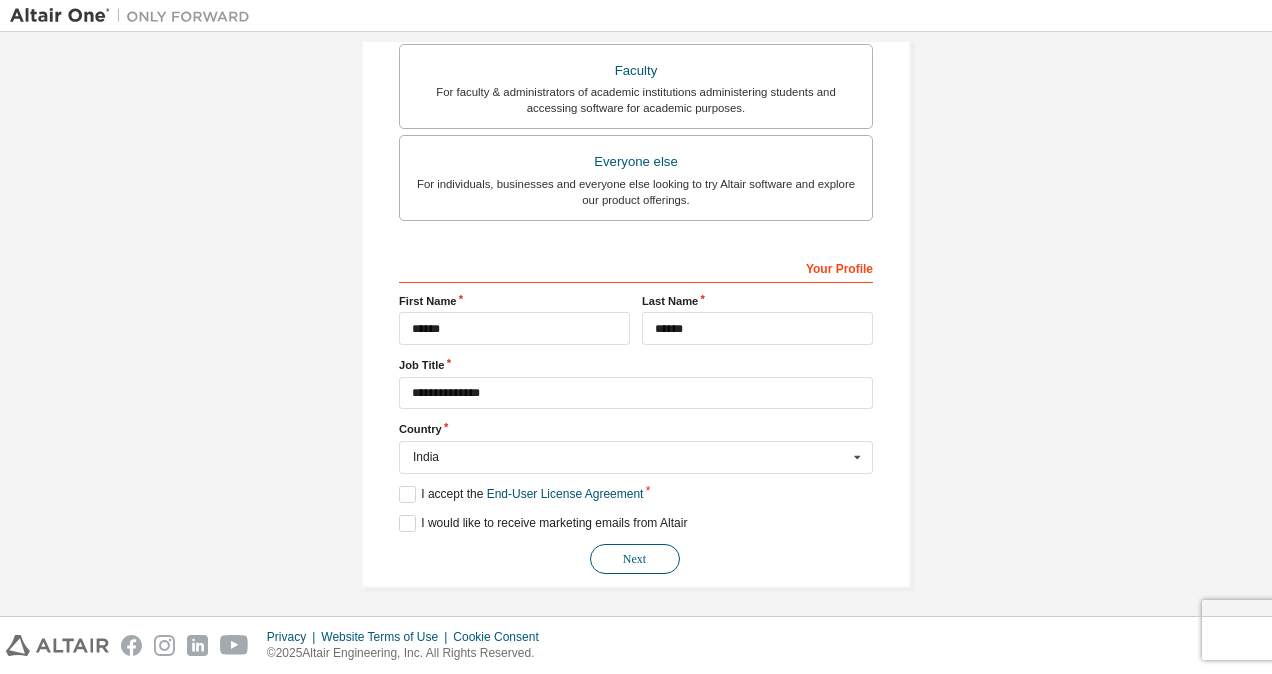 click on "Next" at bounding box center (635, 559) 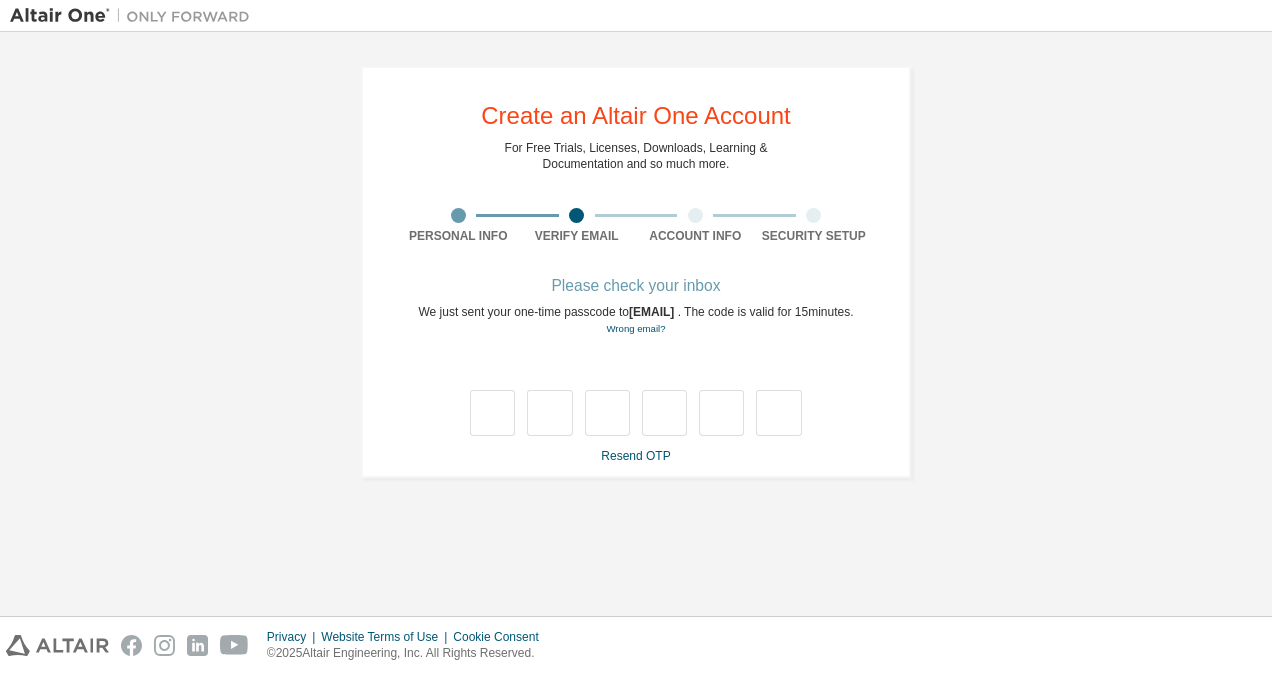 scroll, scrollTop: 0, scrollLeft: 0, axis: both 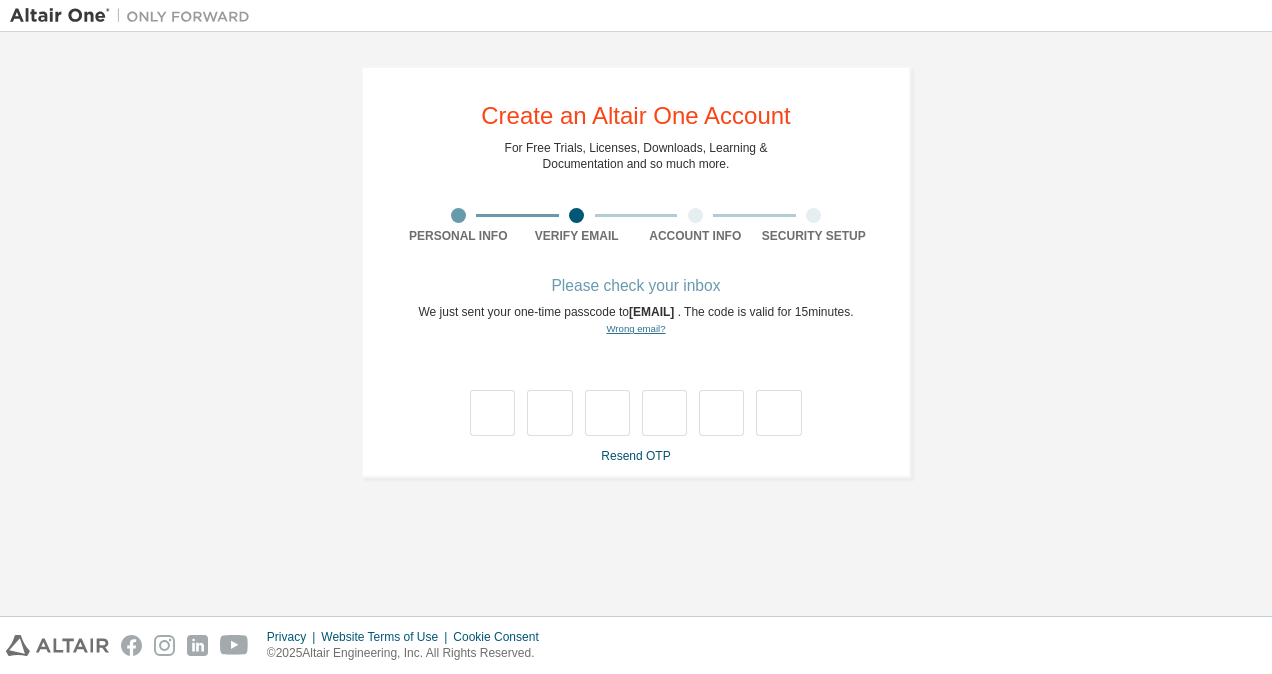 click on "Wrong email?" at bounding box center (635, 328) 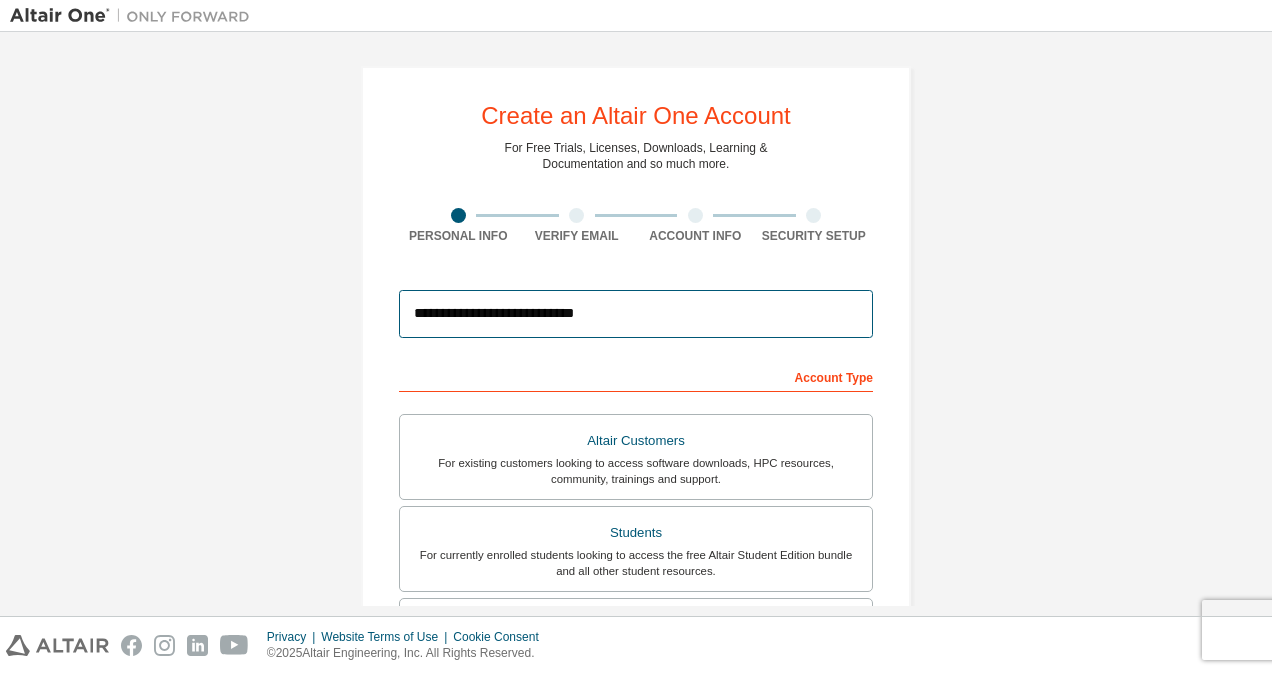 click on "**********" at bounding box center (636, 314) 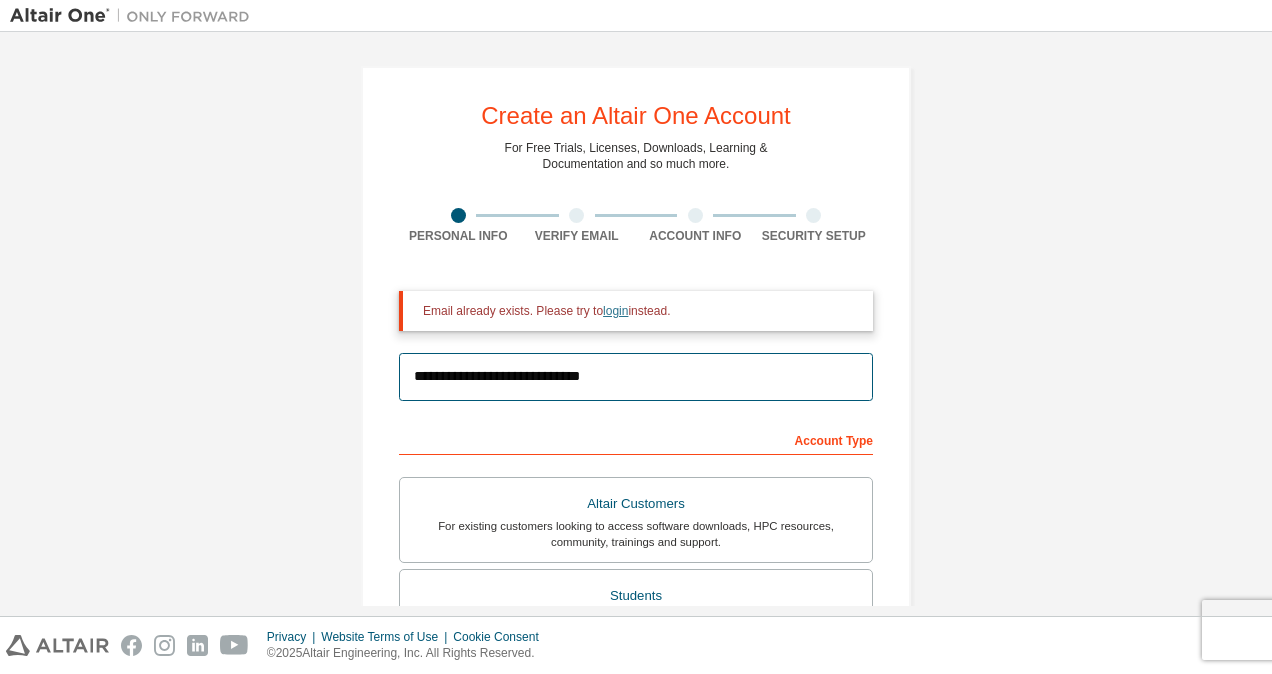 type on "**********" 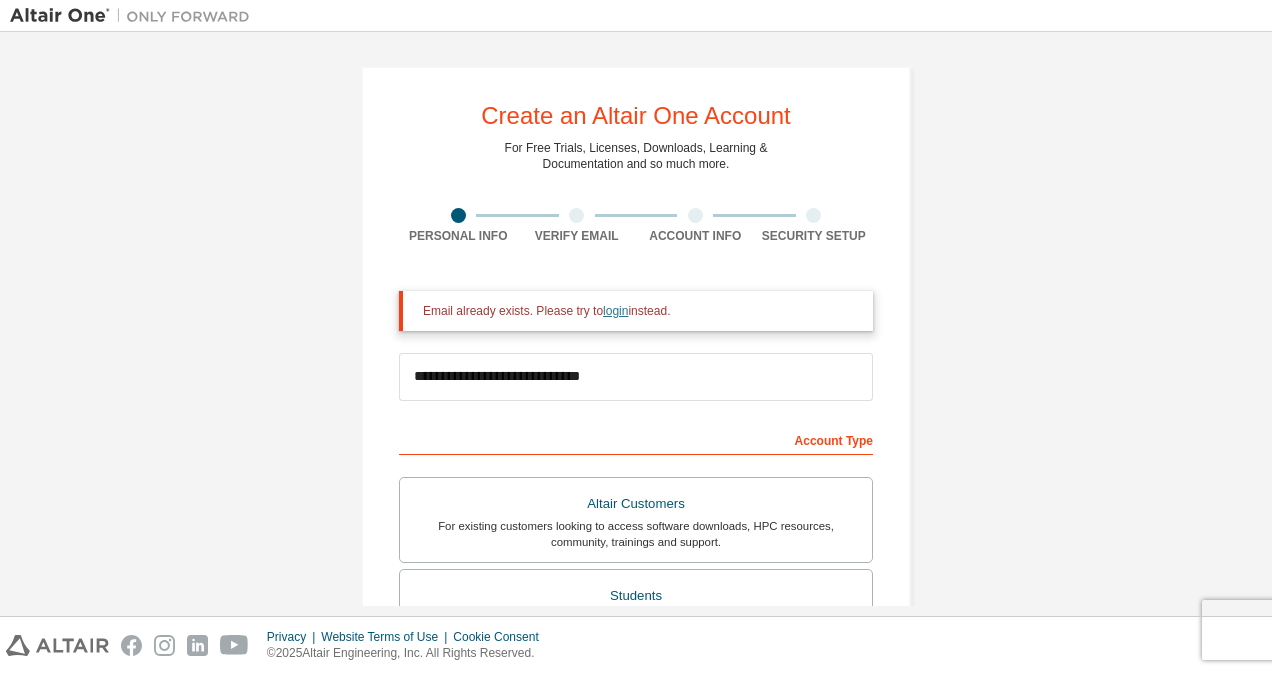 click on "login" at bounding box center (615, 311) 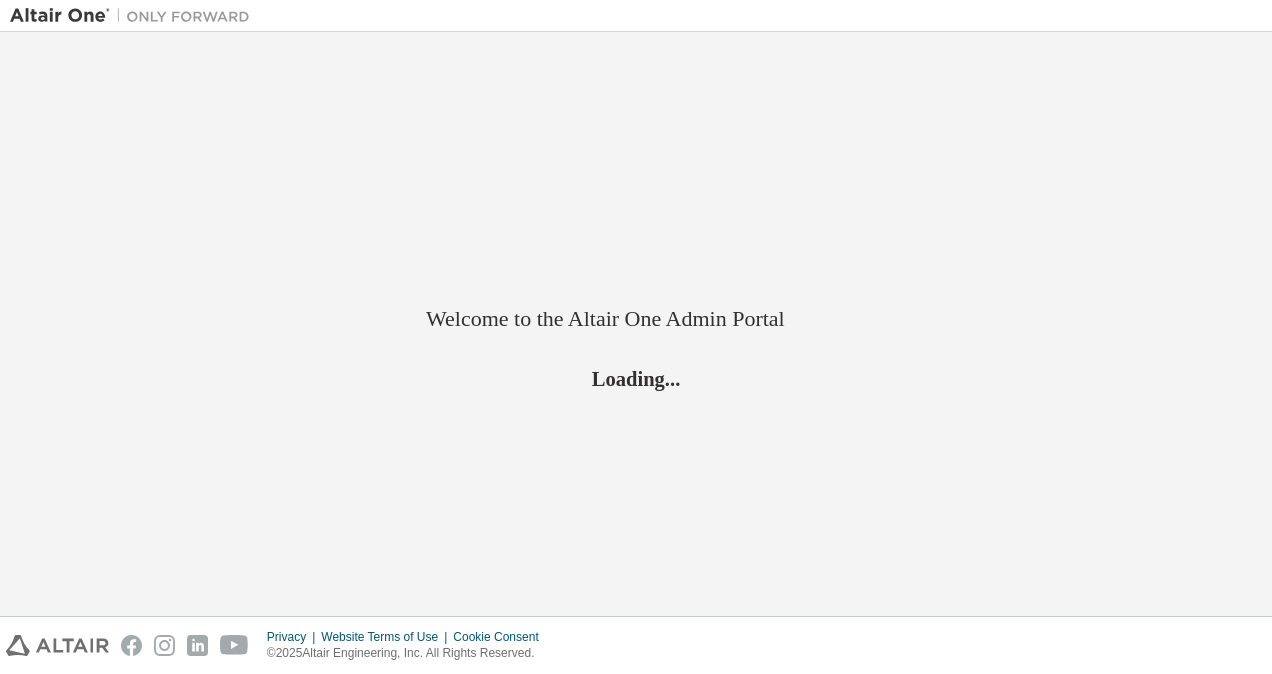 scroll, scrollTop: 0, scrollLeft: 0, axis: both 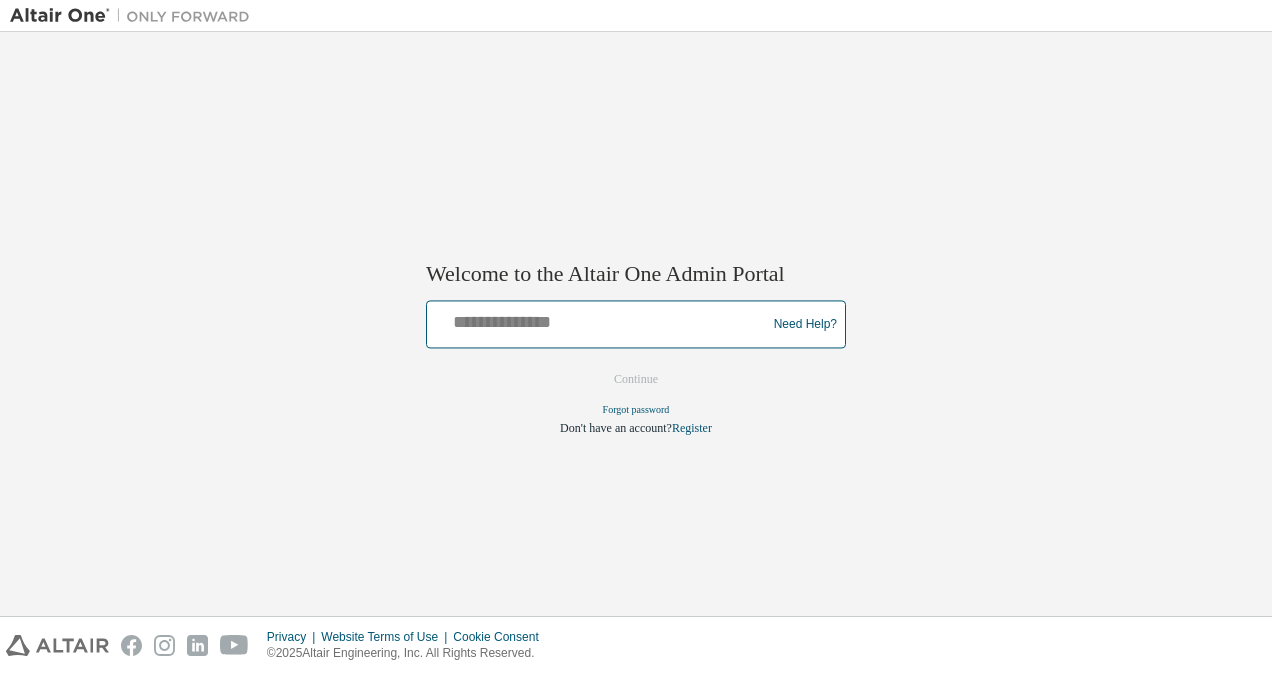 click at bounding box center (599, 320) 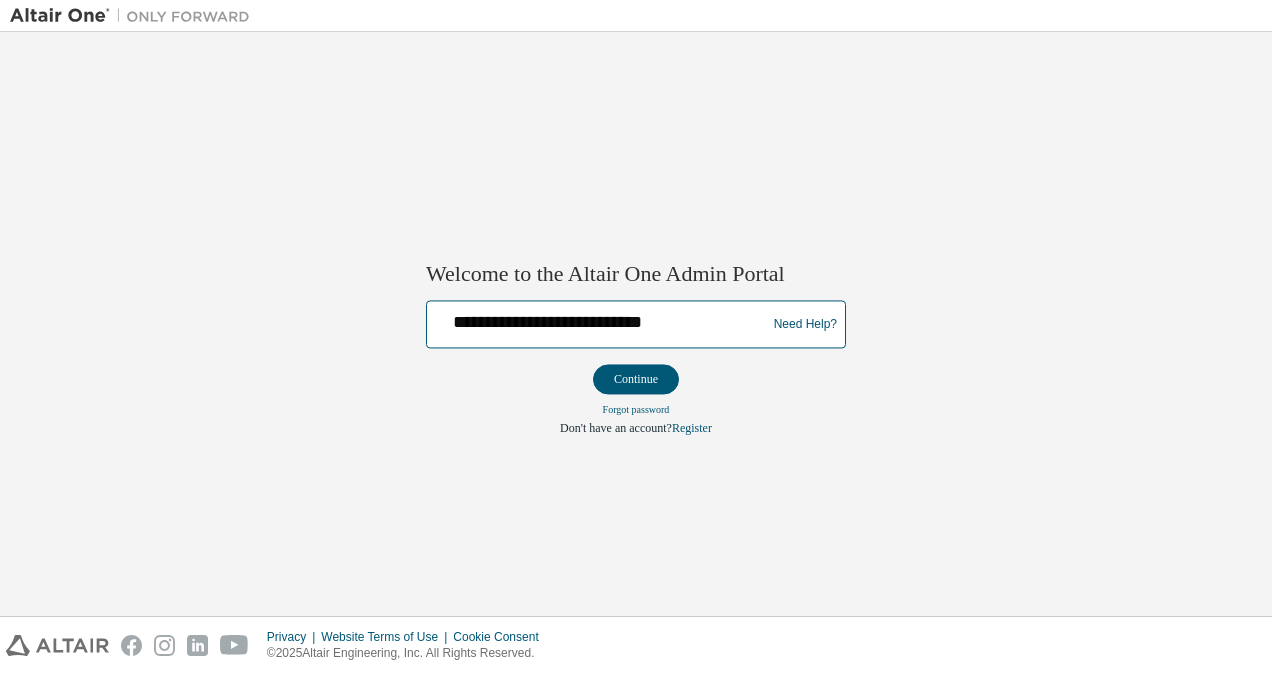 click on "**********" at bounding box center [599, 320] 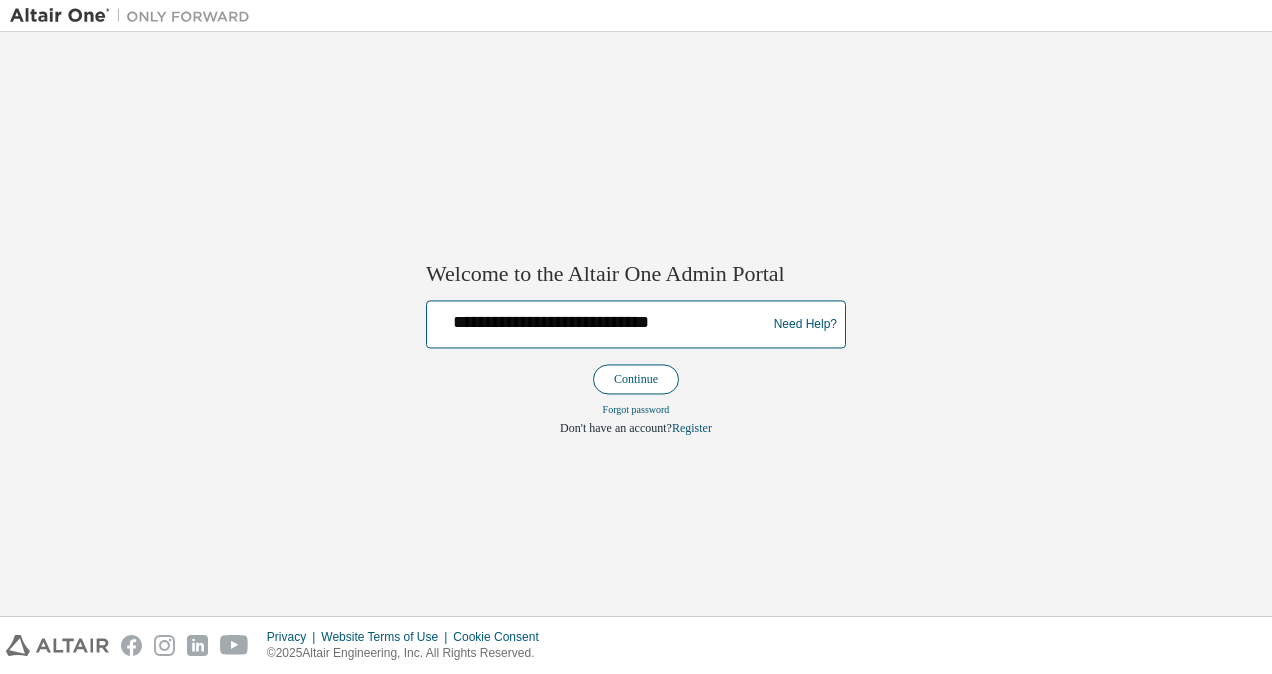 type on "**********" 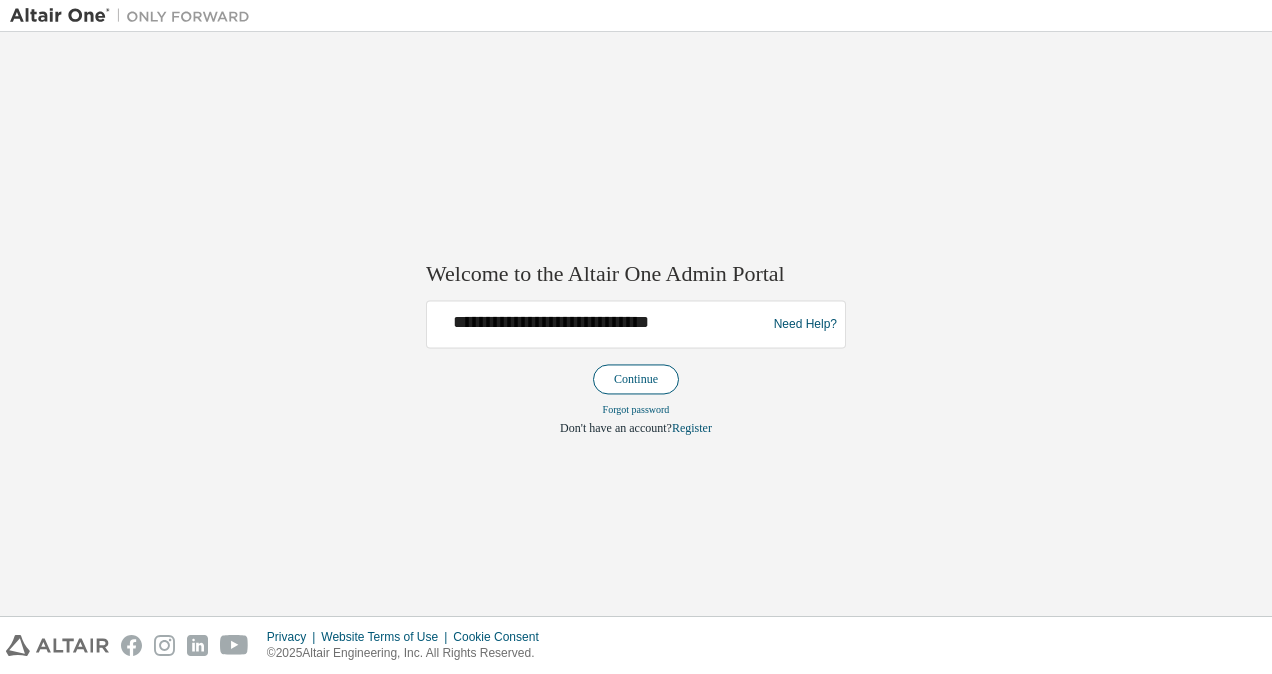 click on "Continue" at bounding box center (636, 380) 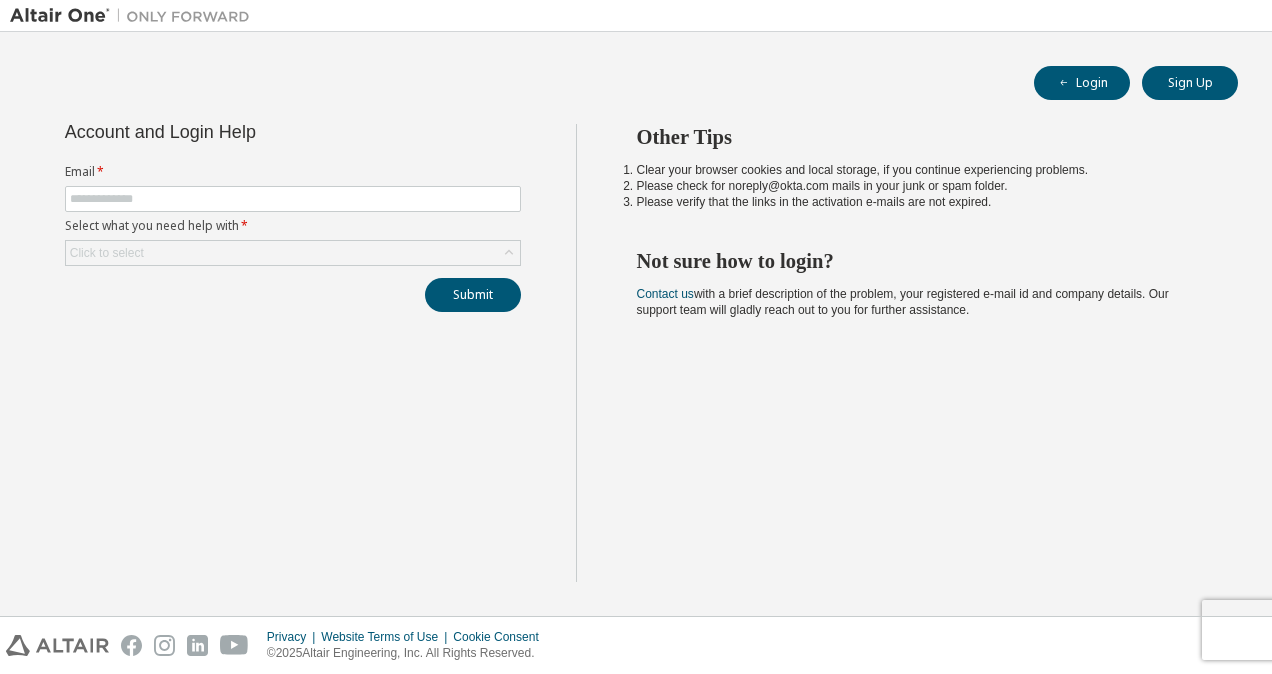 scroll, scrollTop: 0, scrollLeft: 0, axis: both 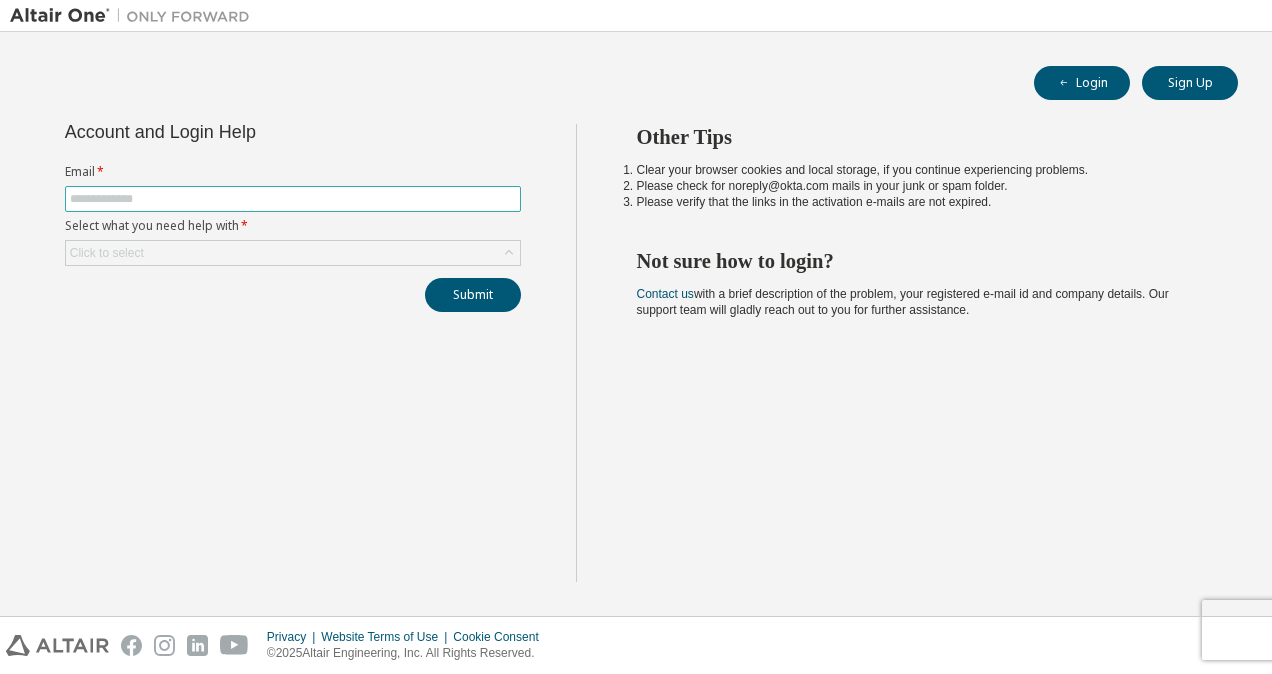 click at bounding box center [293, 199] 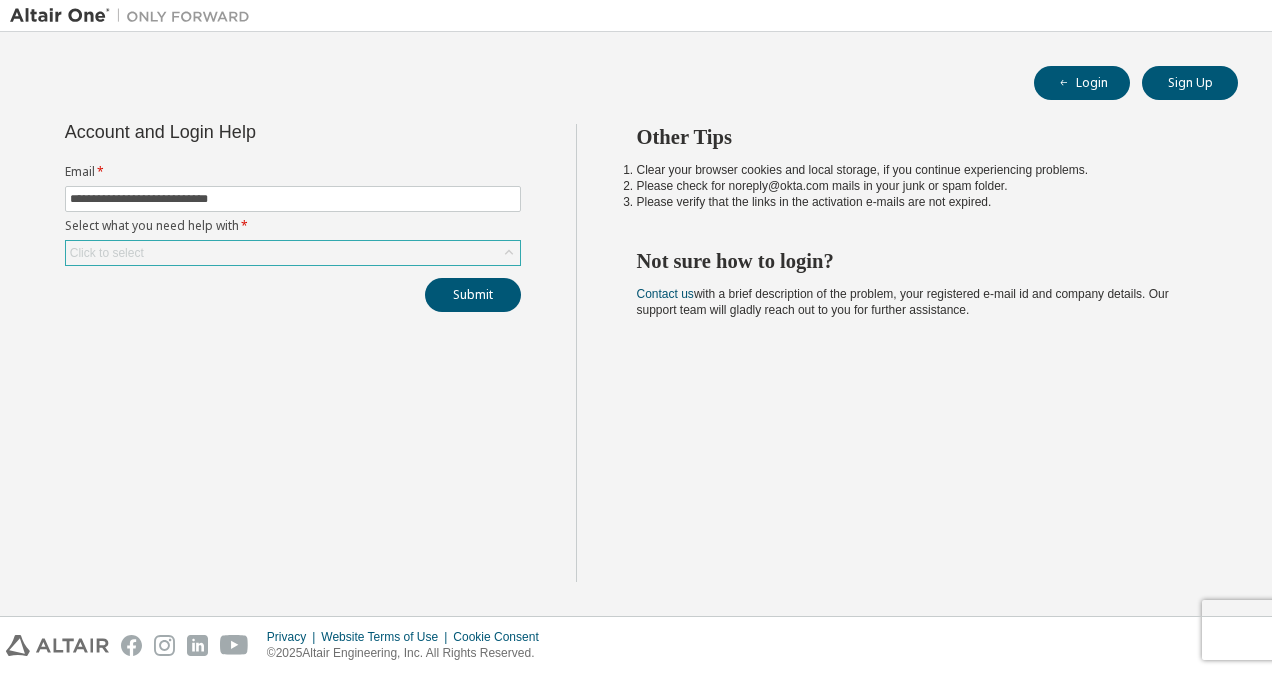 click on "Click to select" at bounding box center (107, 253) 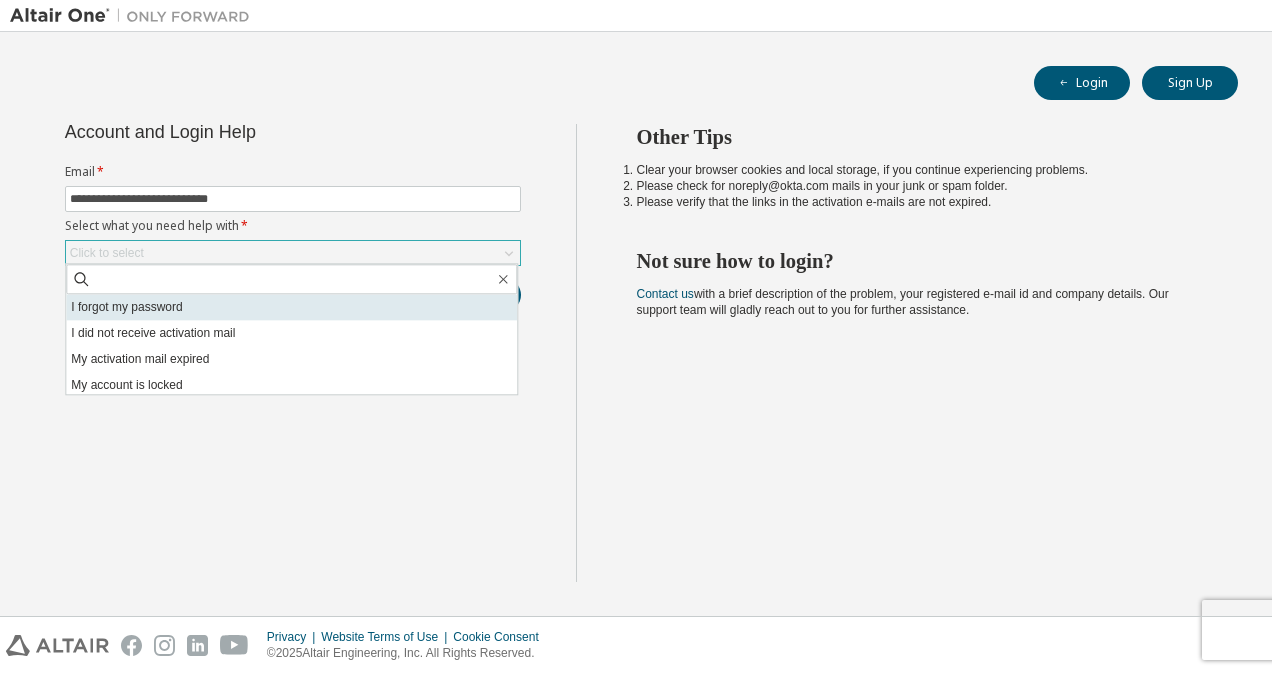 click on "I forgot my password" at bounding box center [291, 307] 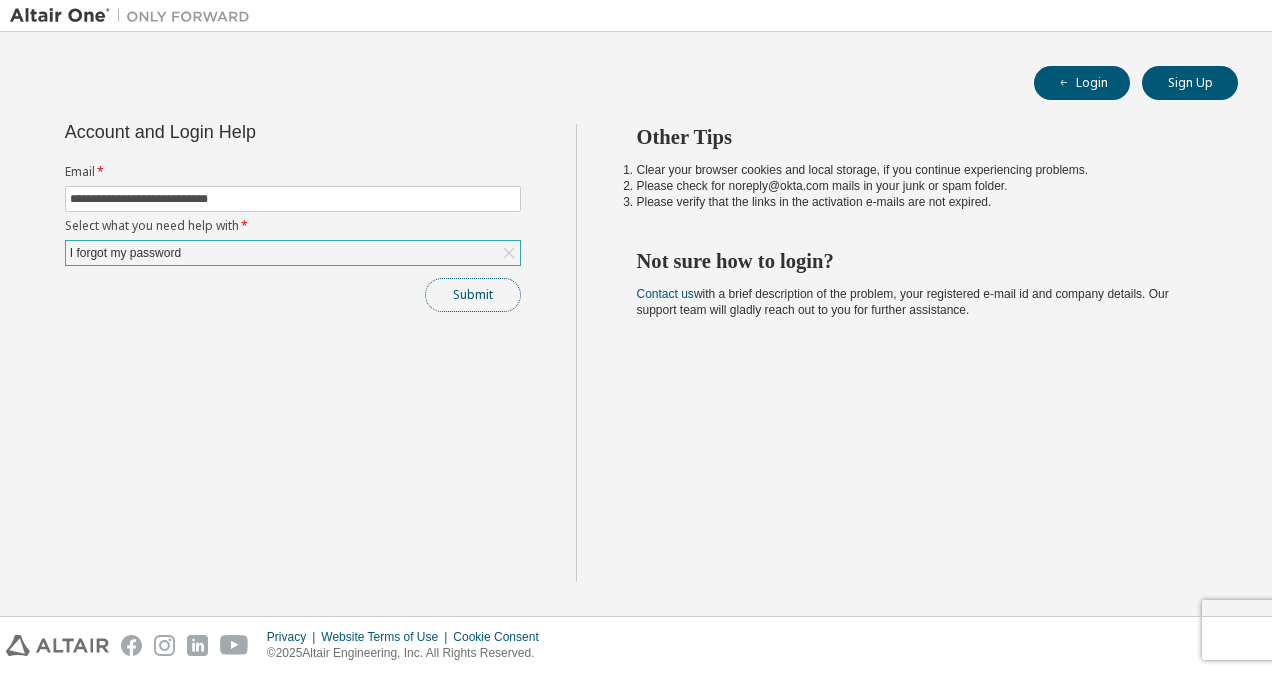 click on "Submit" at bounding box center (473, 295) 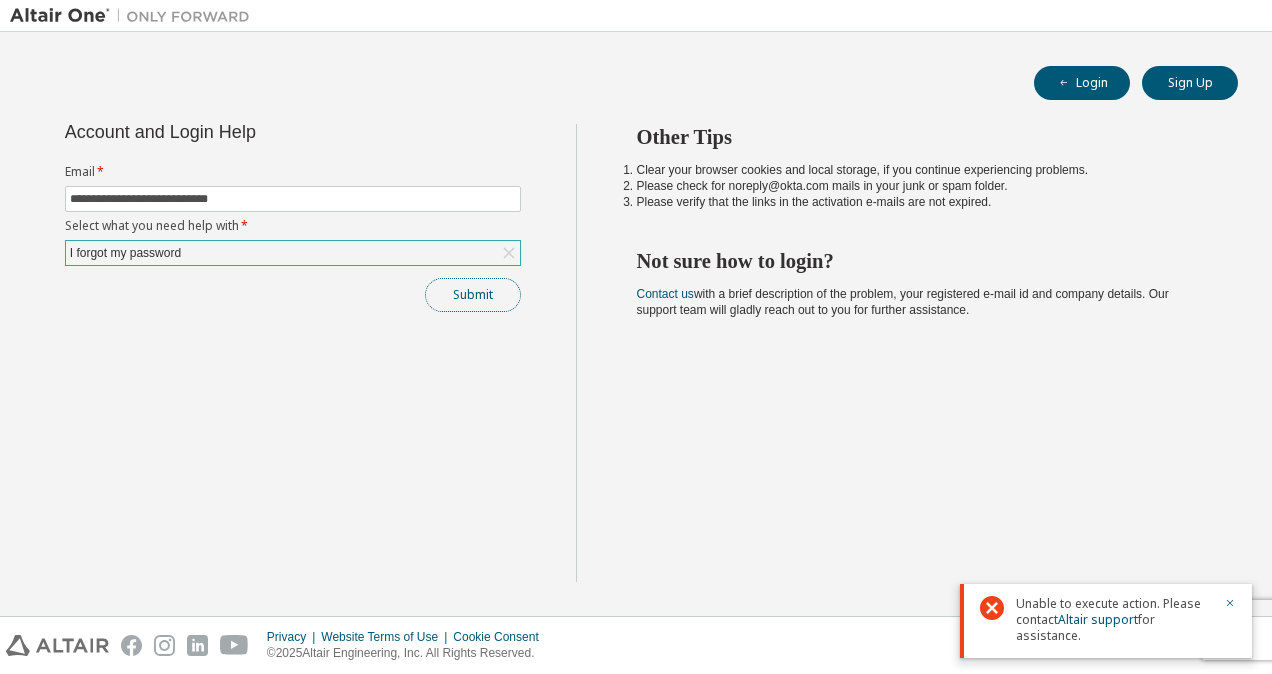 click on "Submit" at bounding box center (473, 295) 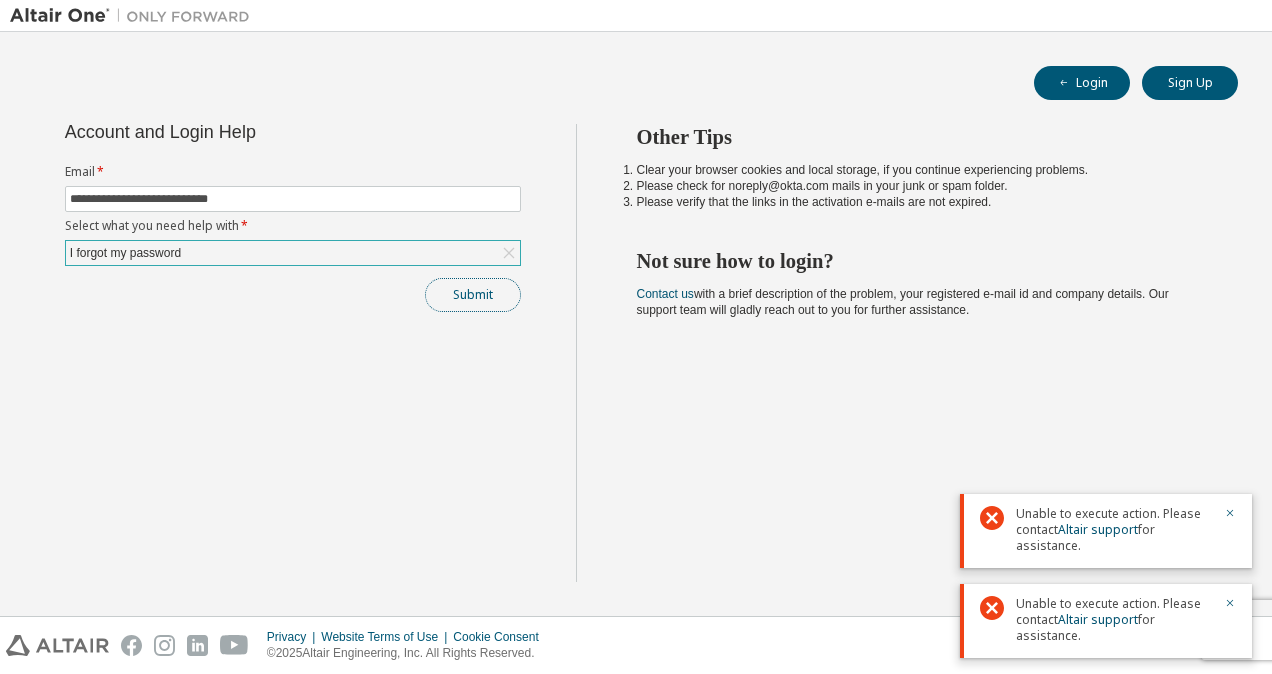 click on "Submit" at bounding box center (473, 295) 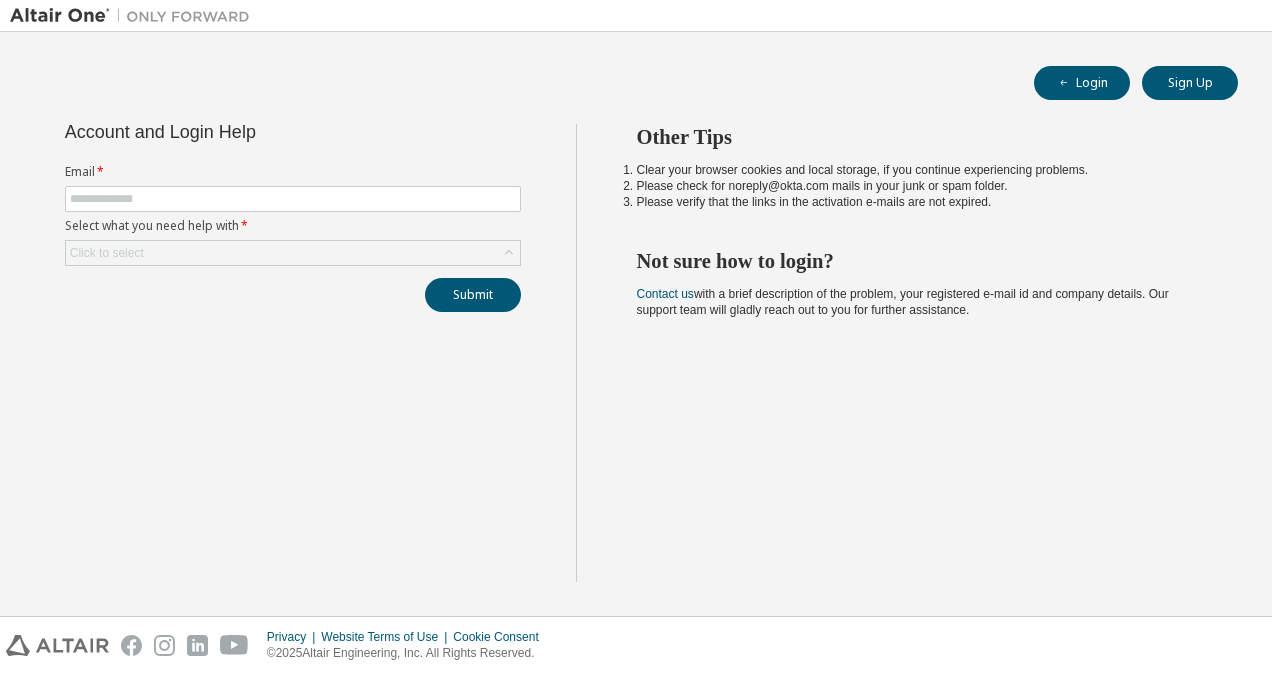 scroll, scrollTop: 0, scrollLeft: 0, axis: both 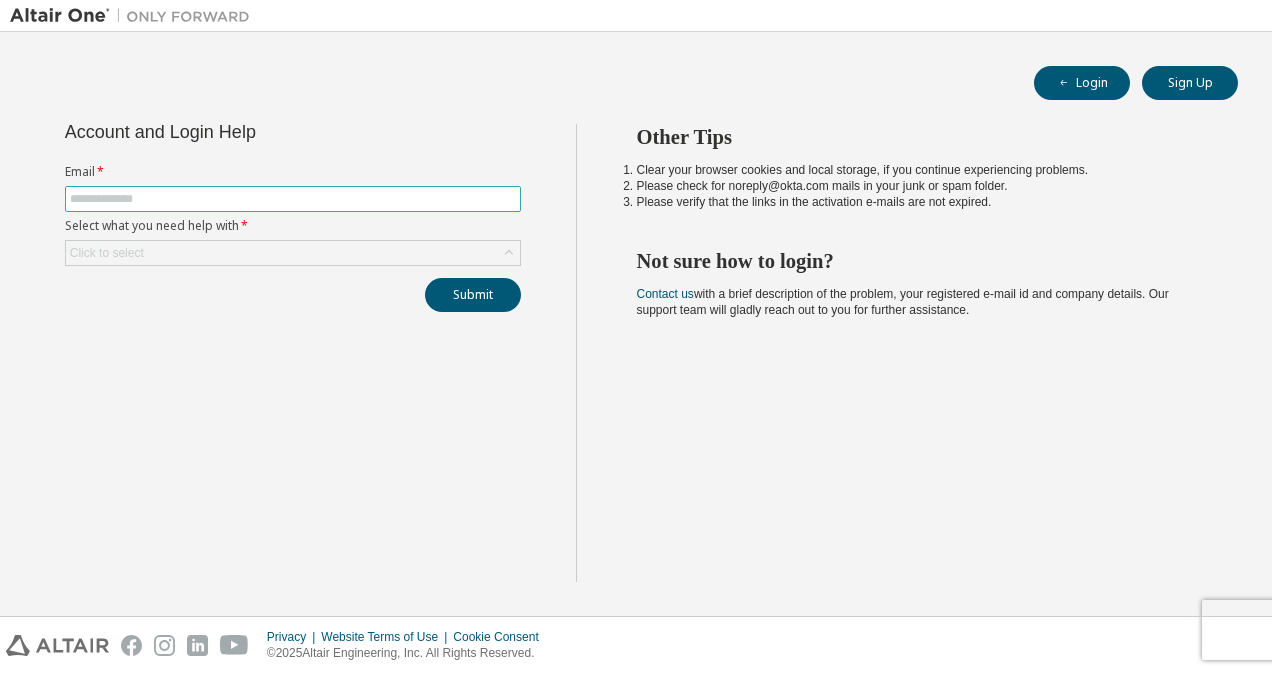 click at bounding box center [293, 199] 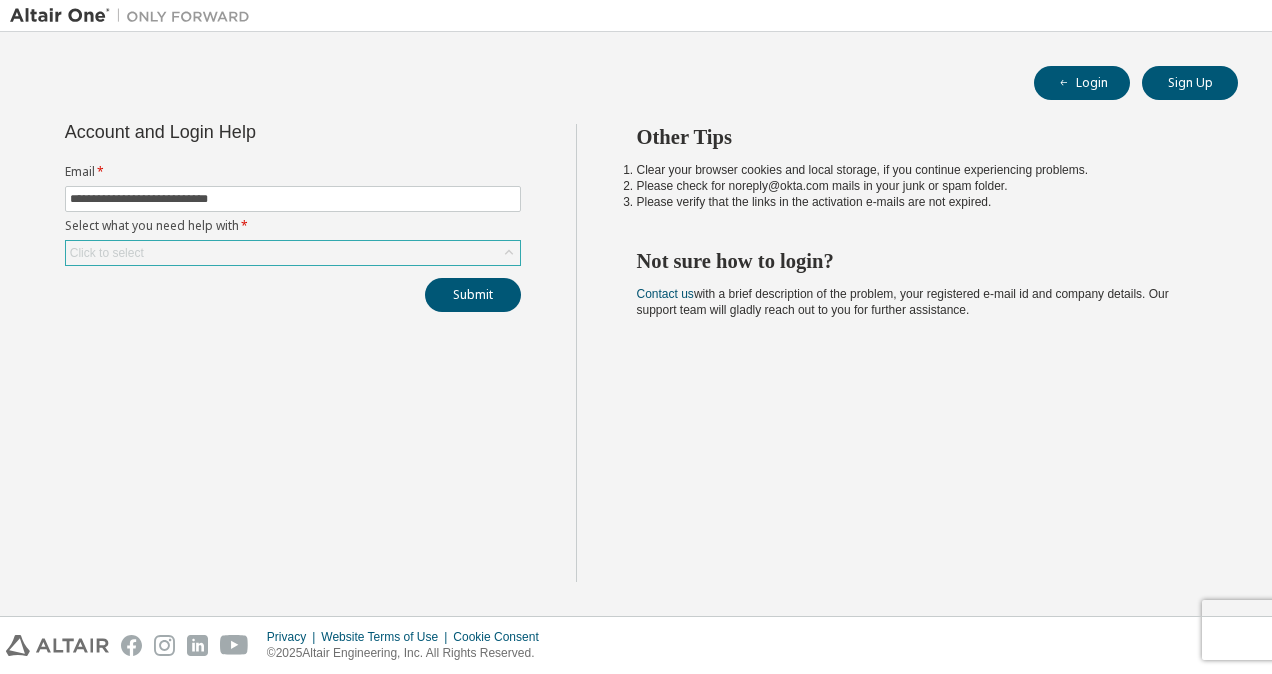 click on "Click to select" at bounding box center (293, 253) 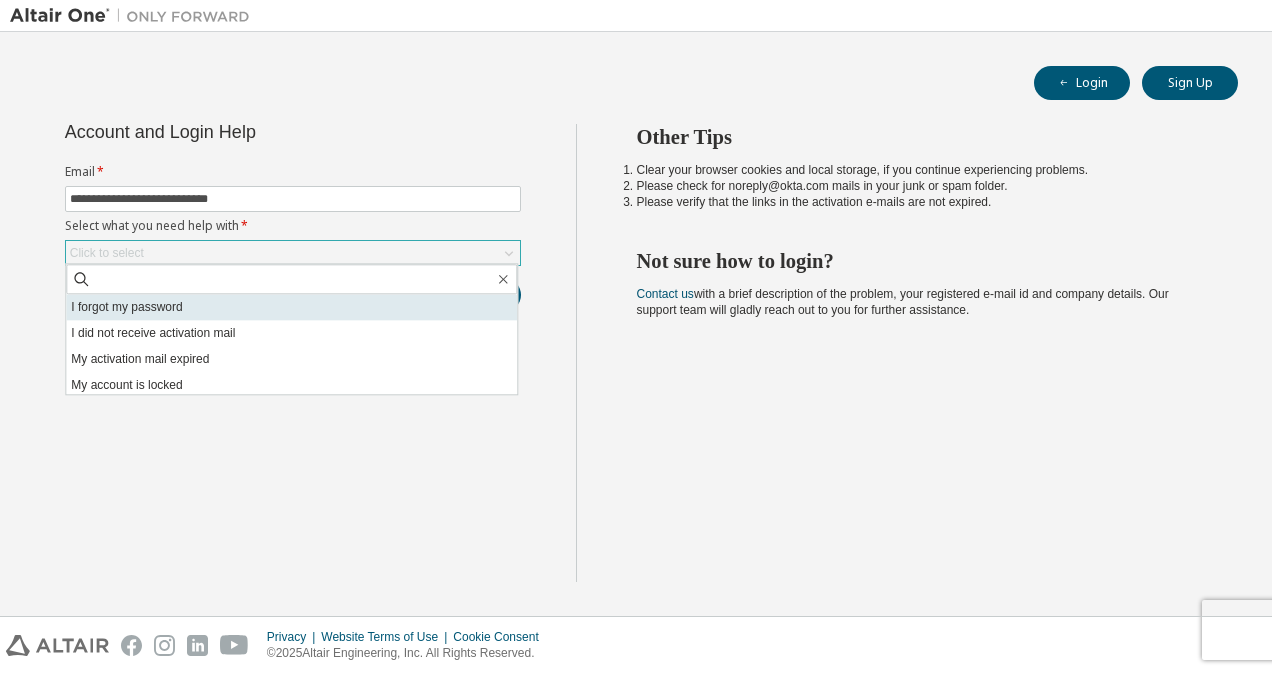 click on "I forgot my password" at bounding box center [291, 307] 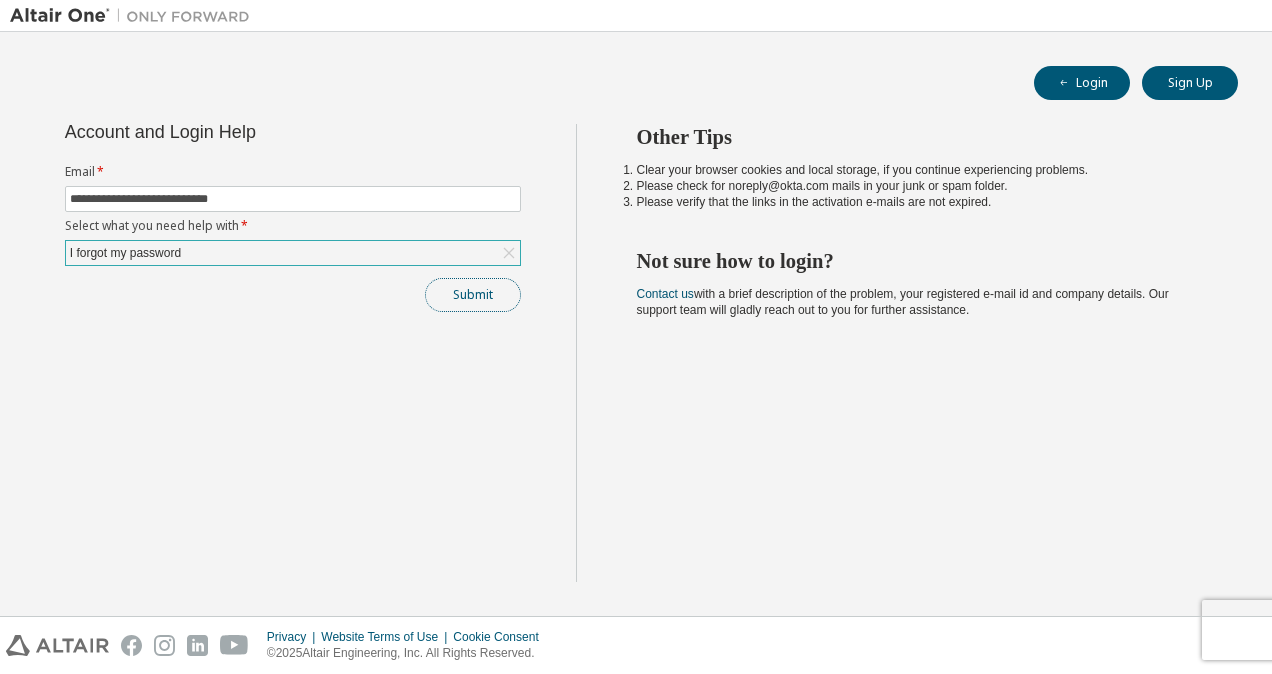 click on "Submit" at bounding box center (473, 295) 